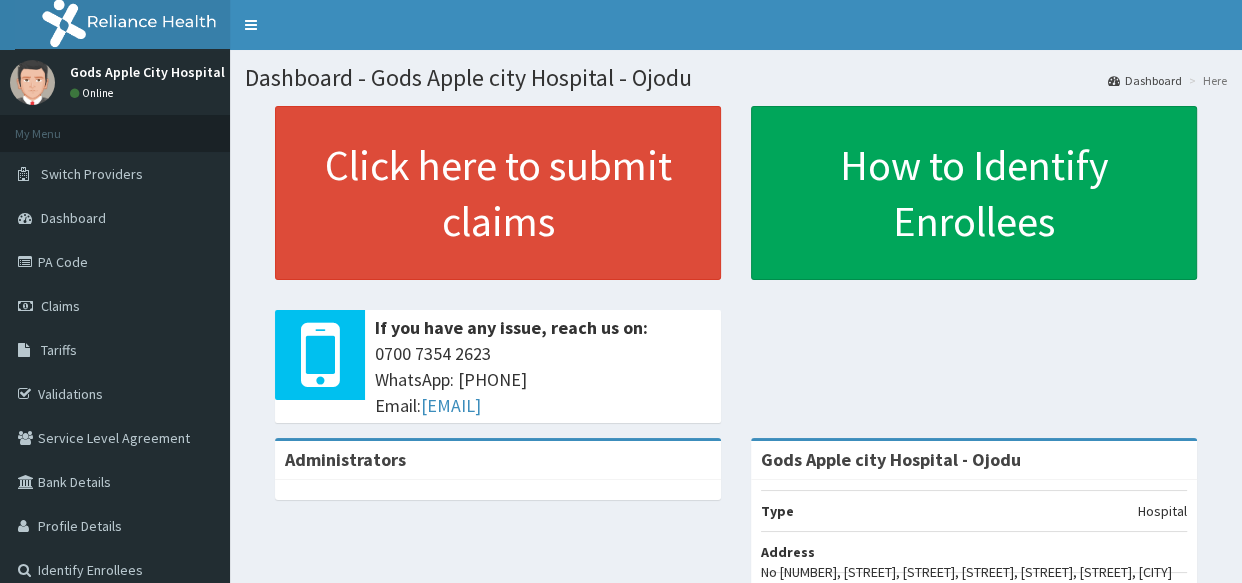 scroll, scrollTop: 0, scrollLeft: 0, axis: both 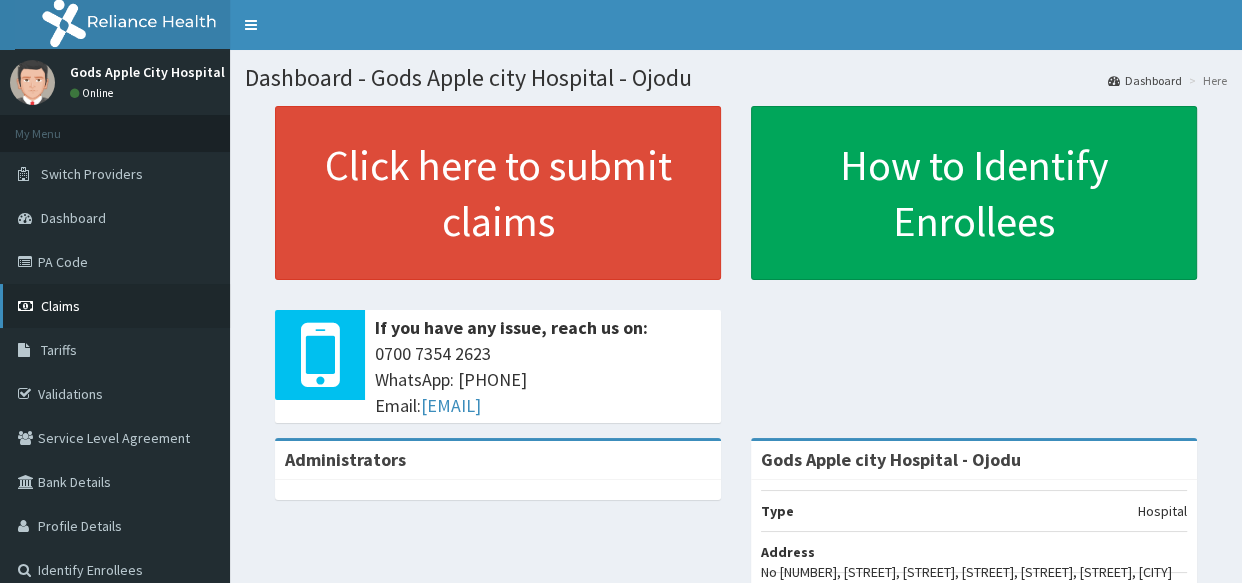 click on "Claims" at bounding box center (60, 306) 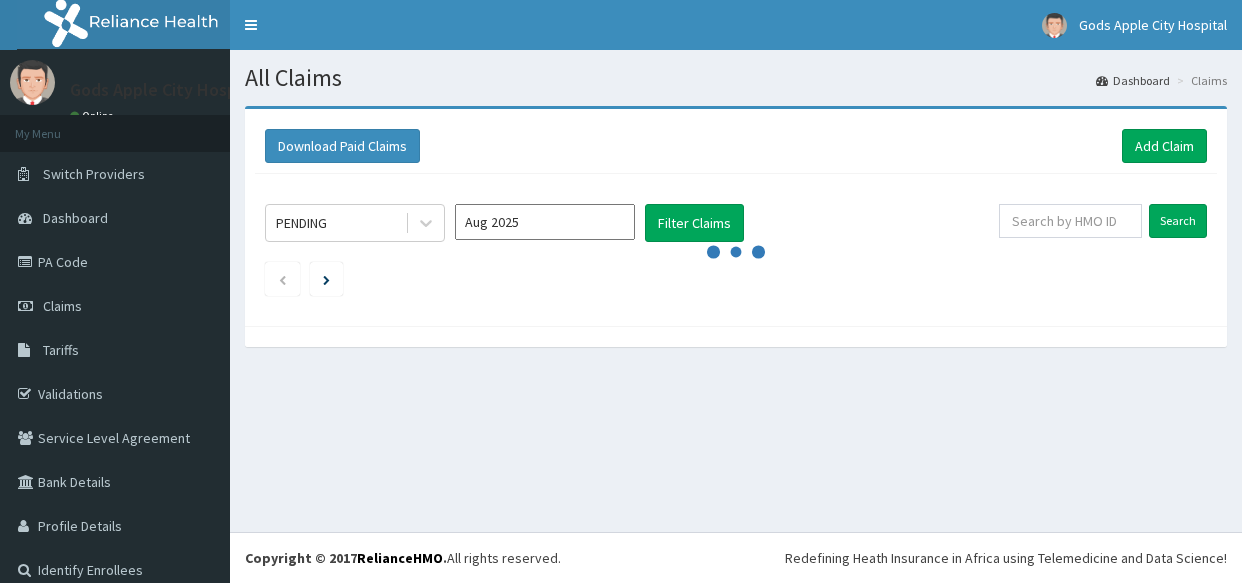 scroll, scrollTop: 0, scrollLeft: 0, axis: both 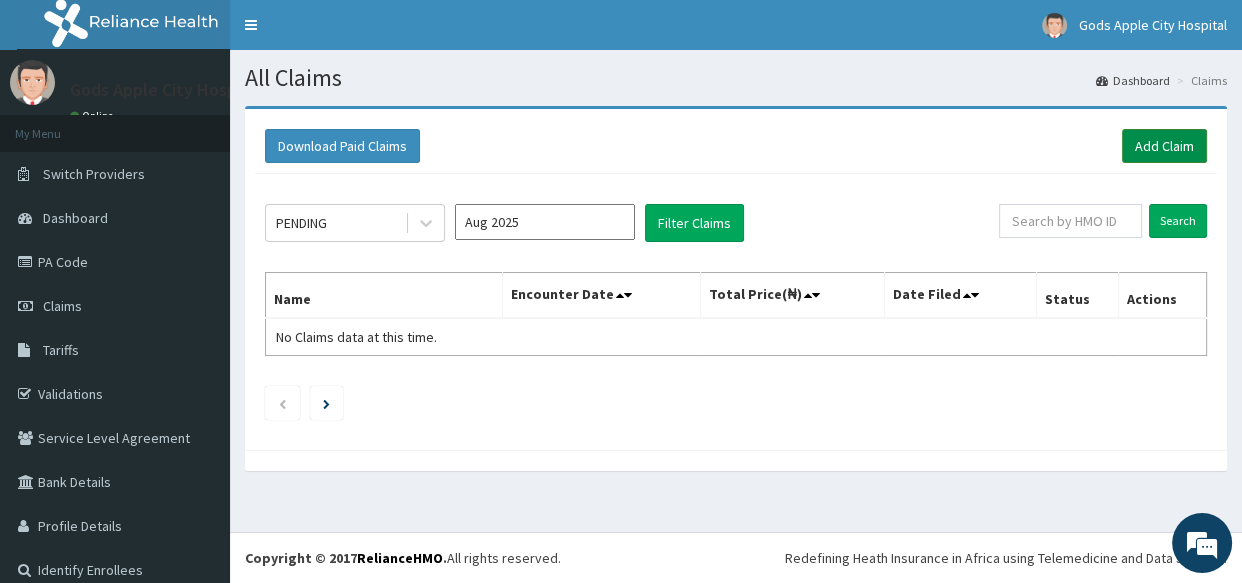 click on "Add Claim" at bounding box center (1164, 146) 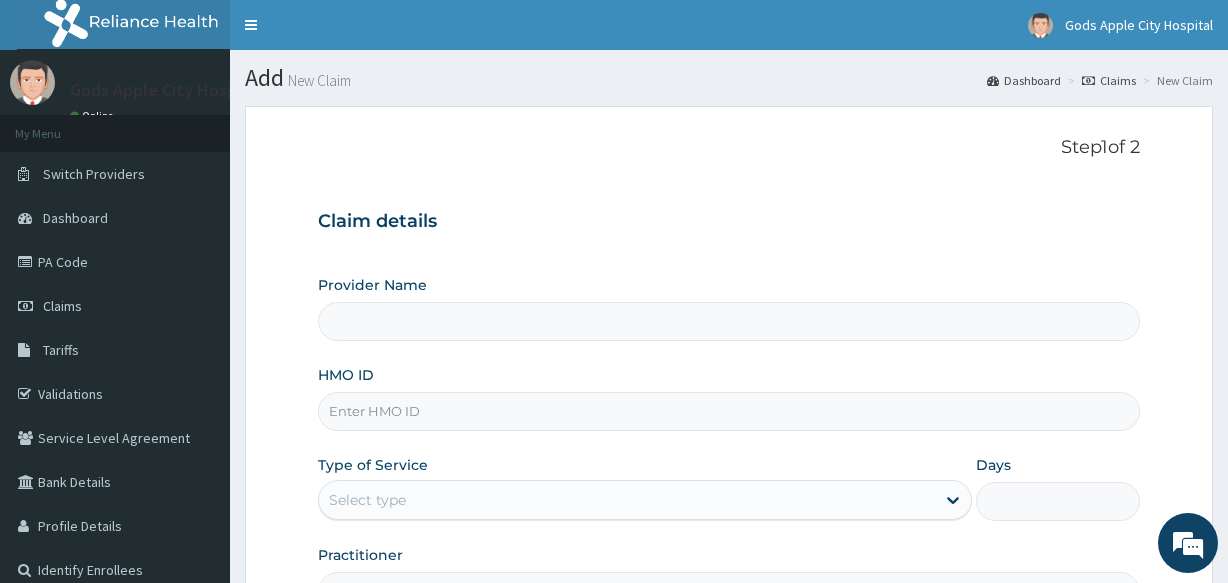 scroll, scrollTop: 0, scrollLeft: 0, axis: both 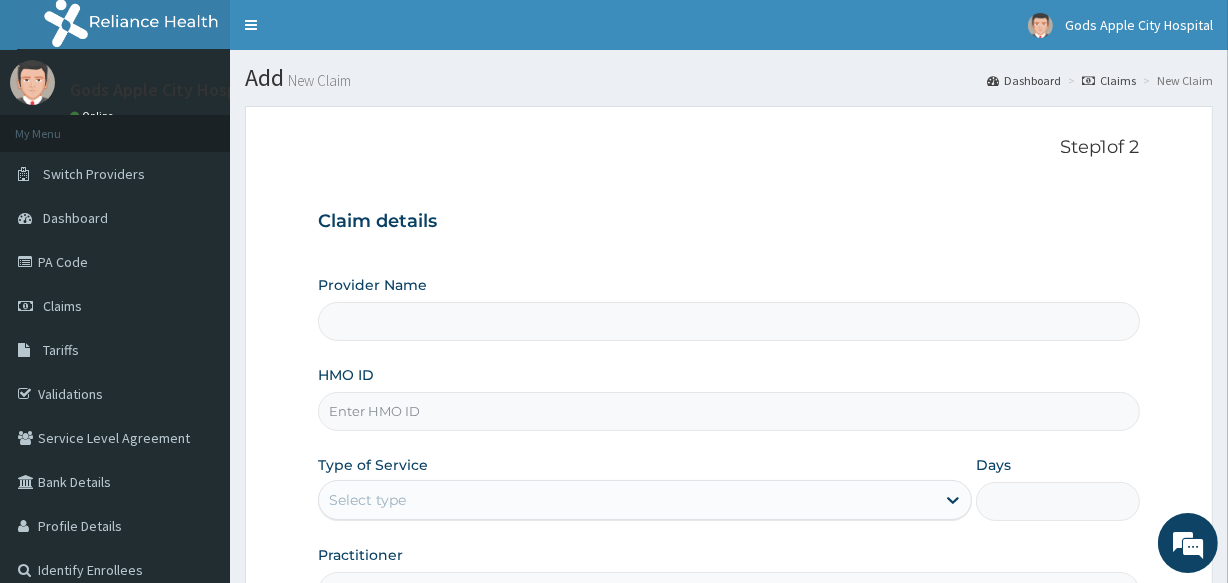 type on "Gods Apple city Hospital - Ojodu" 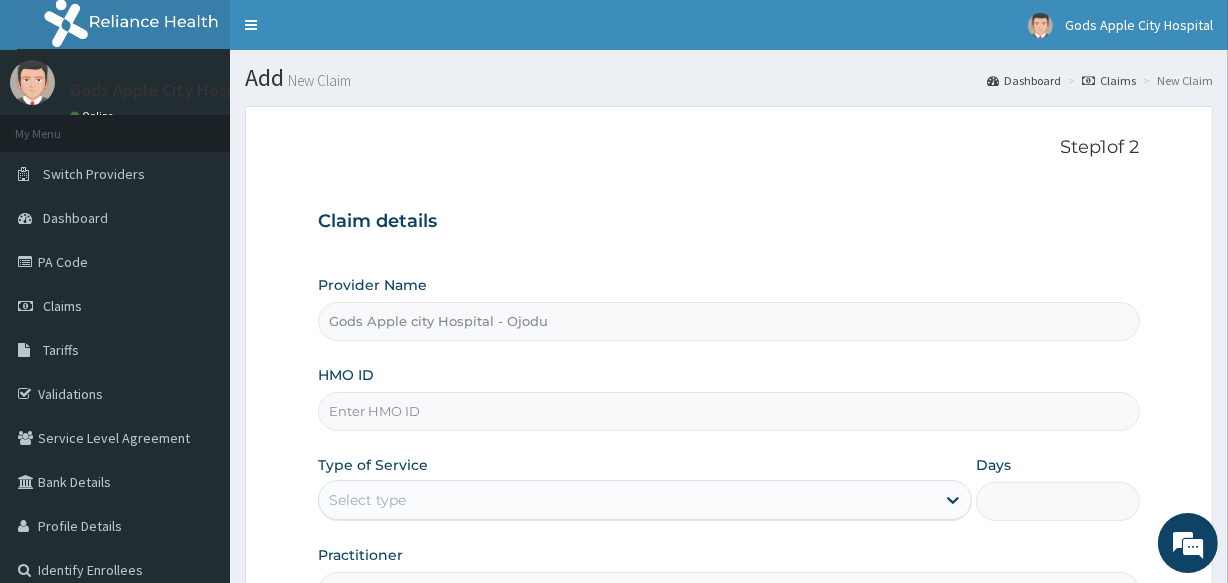 paste on "NPP/10166/A" 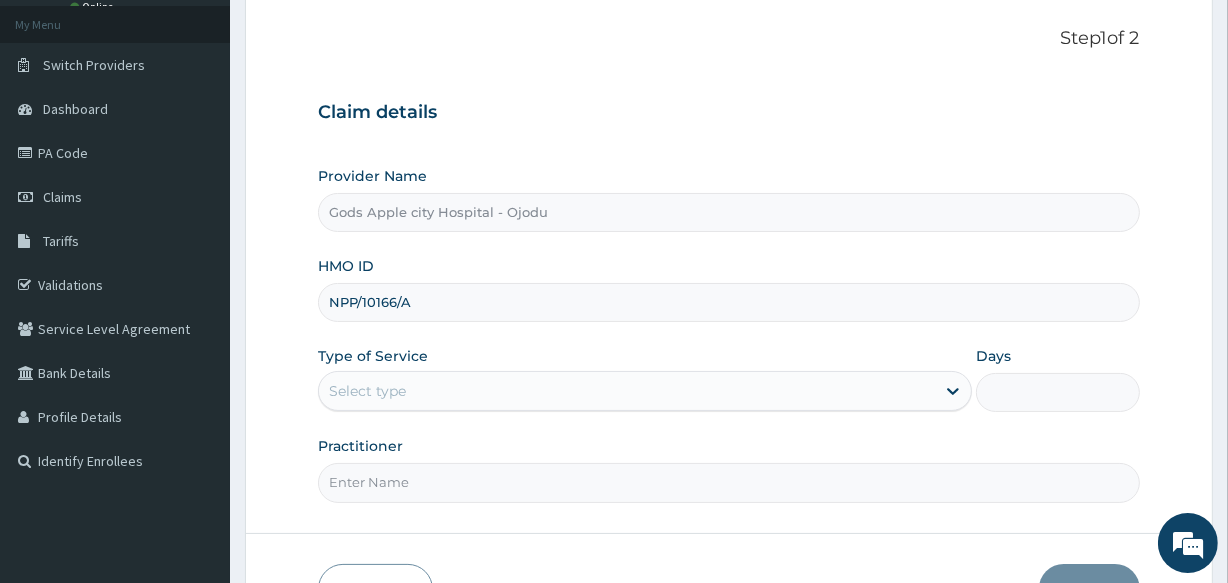 scroll, scrollTop: 181, scrollLeft: 0, axis: vertical 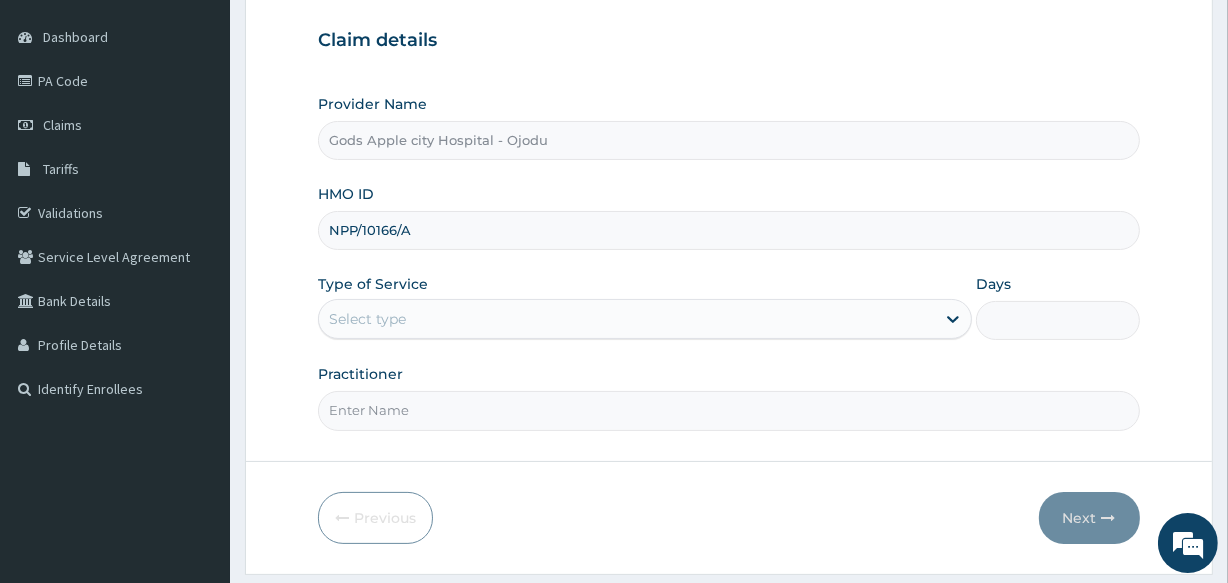 type on "NPP/10166/A" 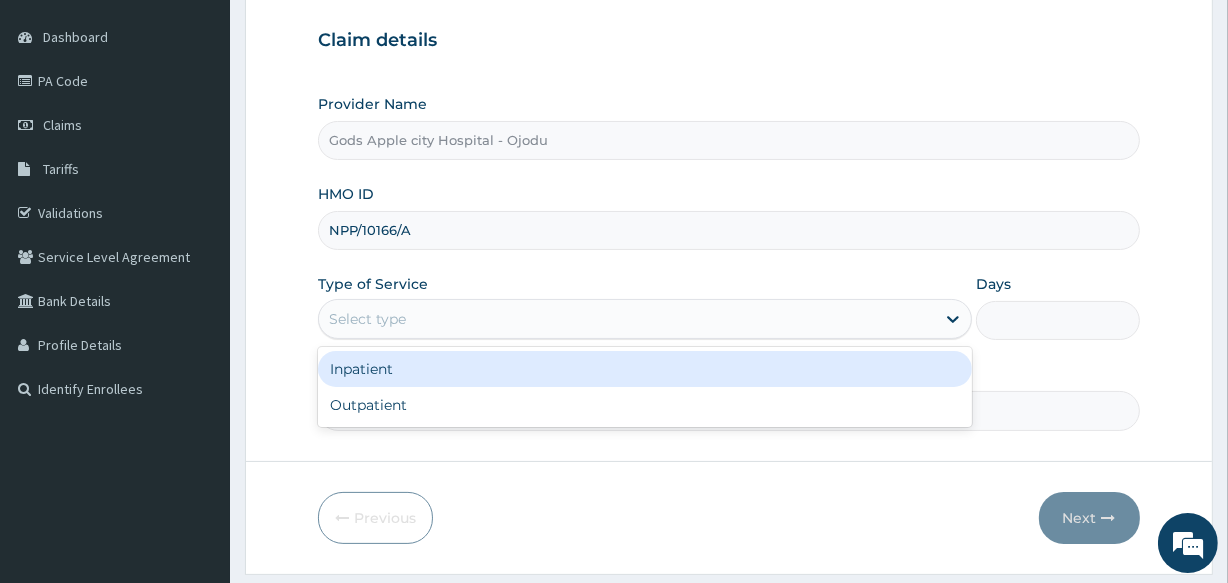 click on "Select type" at bounding box center (367, 319) 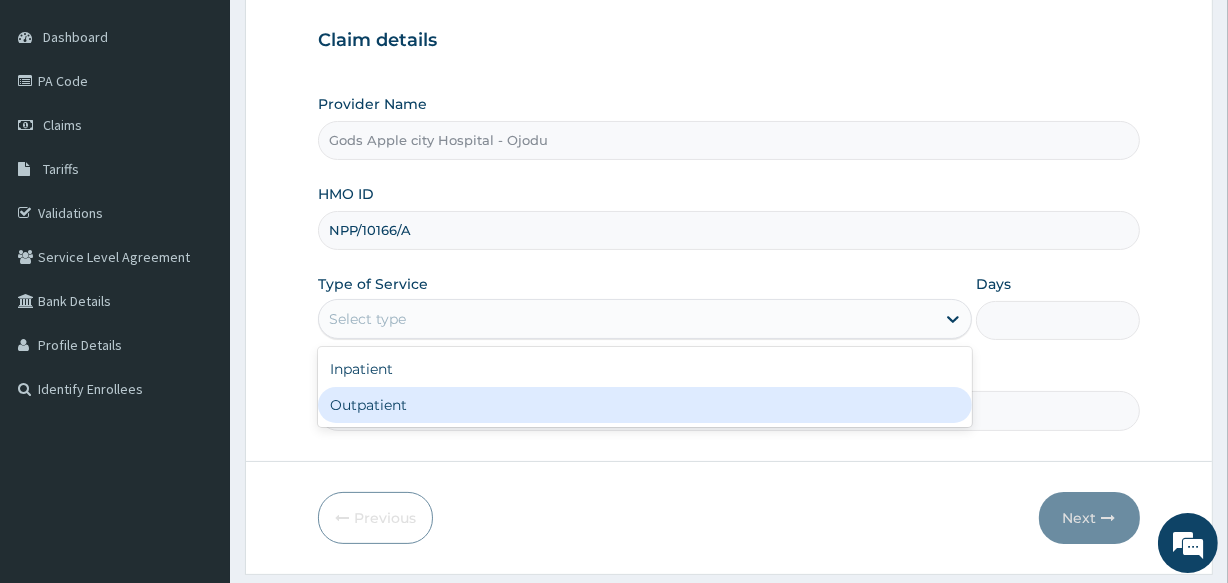 click on "Outpatient" at bounding box center (645, 405) 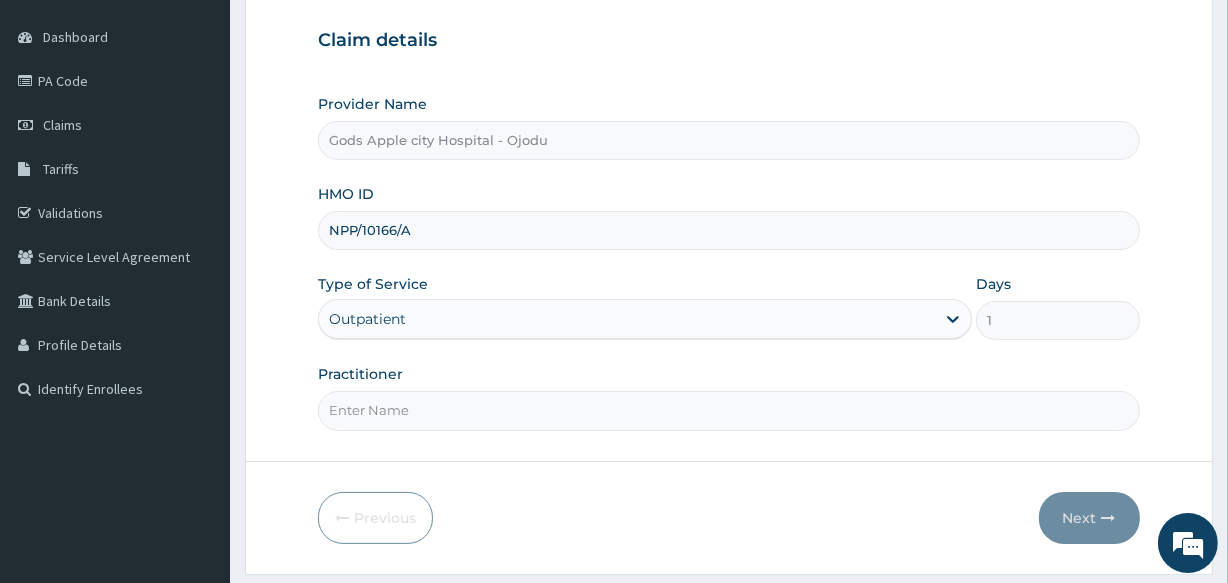 click on "Practitioner" at bounding box center [728, 410] 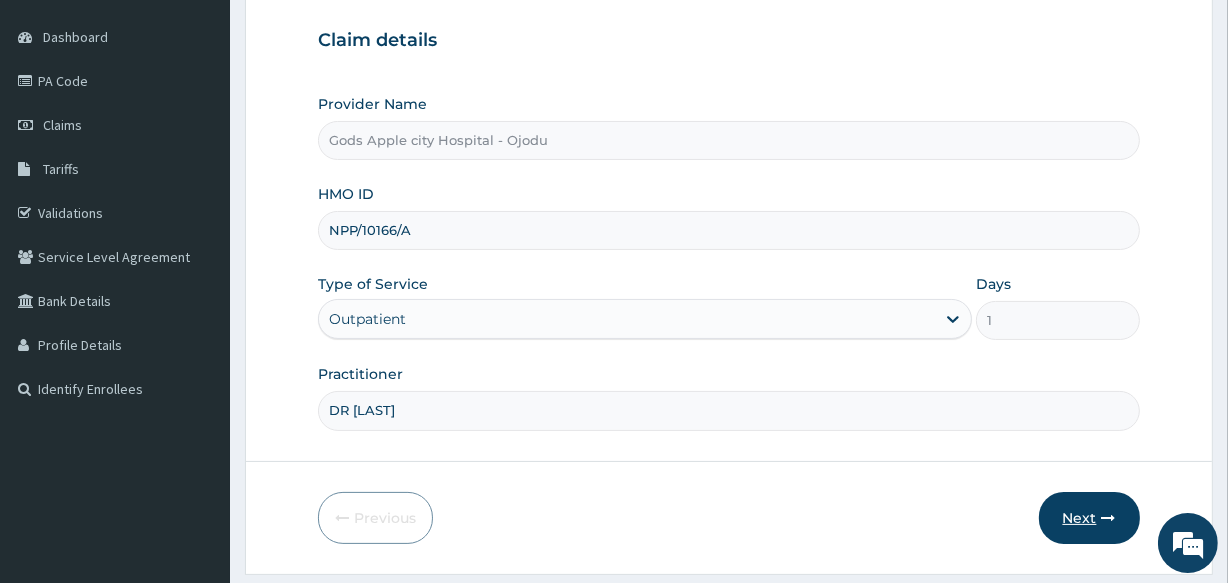 click on "Next" at bounding box center [1089, 518] 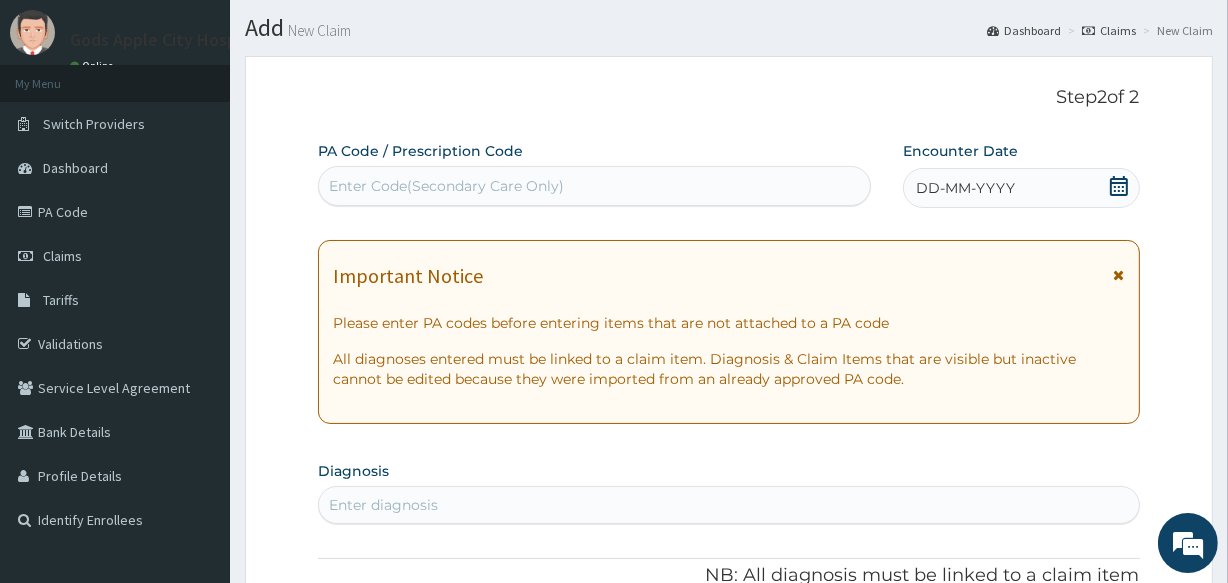 scroll, scrollTop: 0, scrollLeft: 0, axis: both 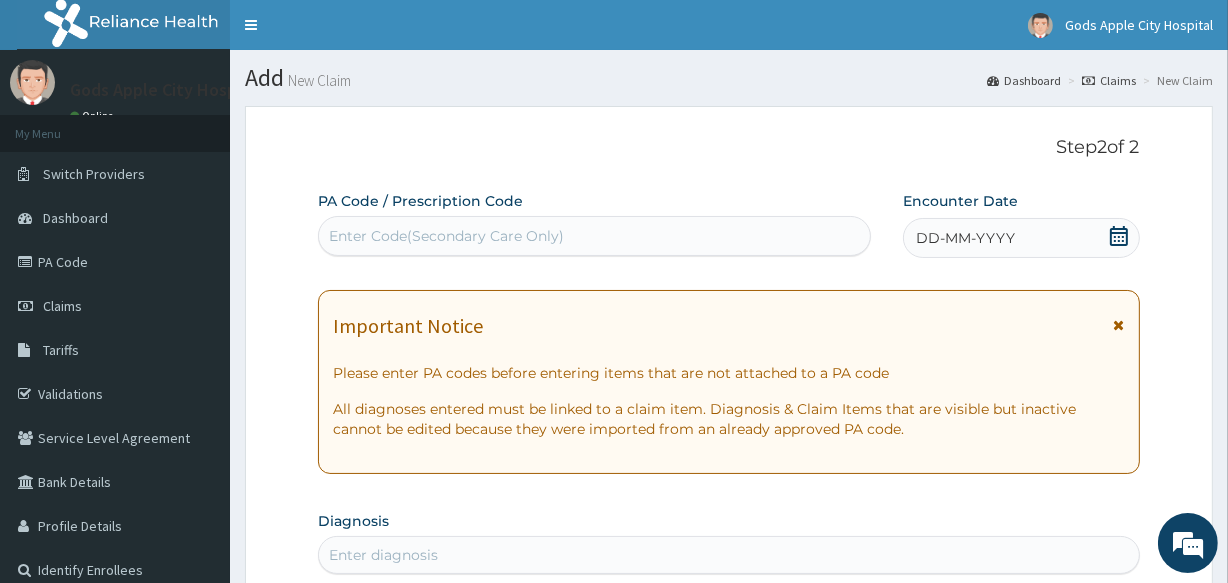 click on "Enter Code(Secondary Care Only)" at bounding box center (446, 236) 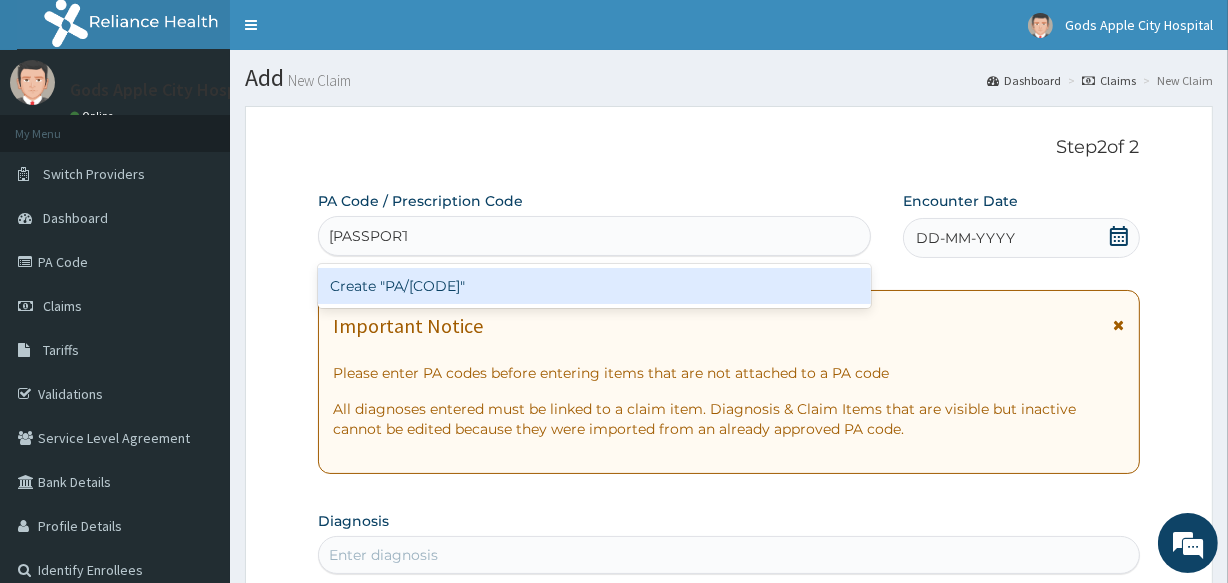 click on "Create "PA/[CODE]"" at bounding box center [594, 286] 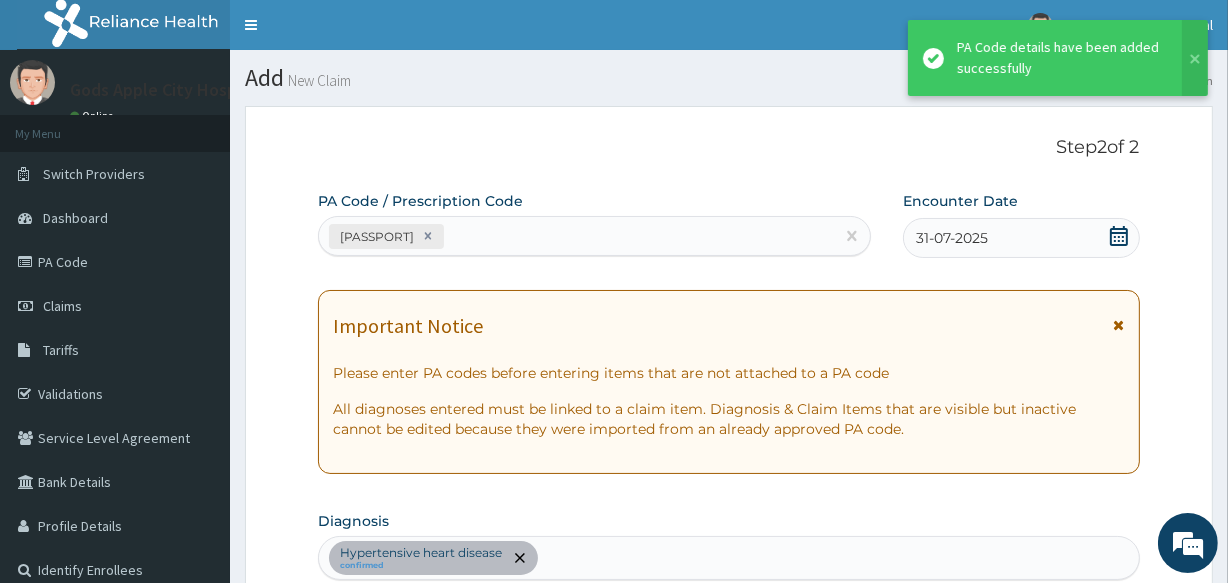 scroll, scrollTop: 540, scrollLeft: 0, axis: vertical 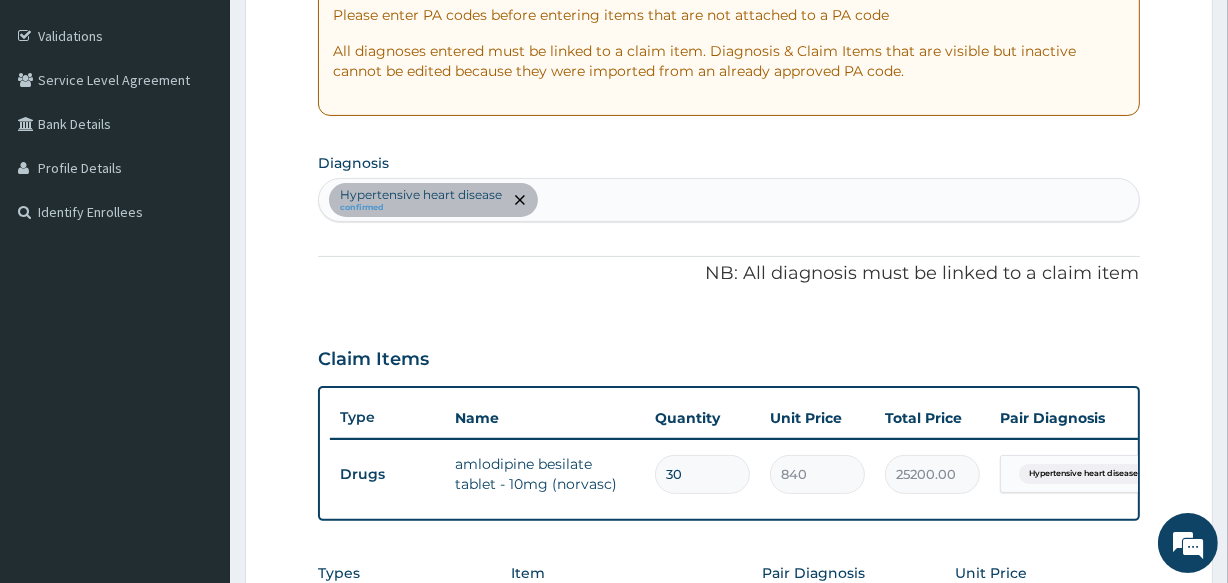 click on "Hypertensive heart disease confirmed" at bounding box center [728, 200] 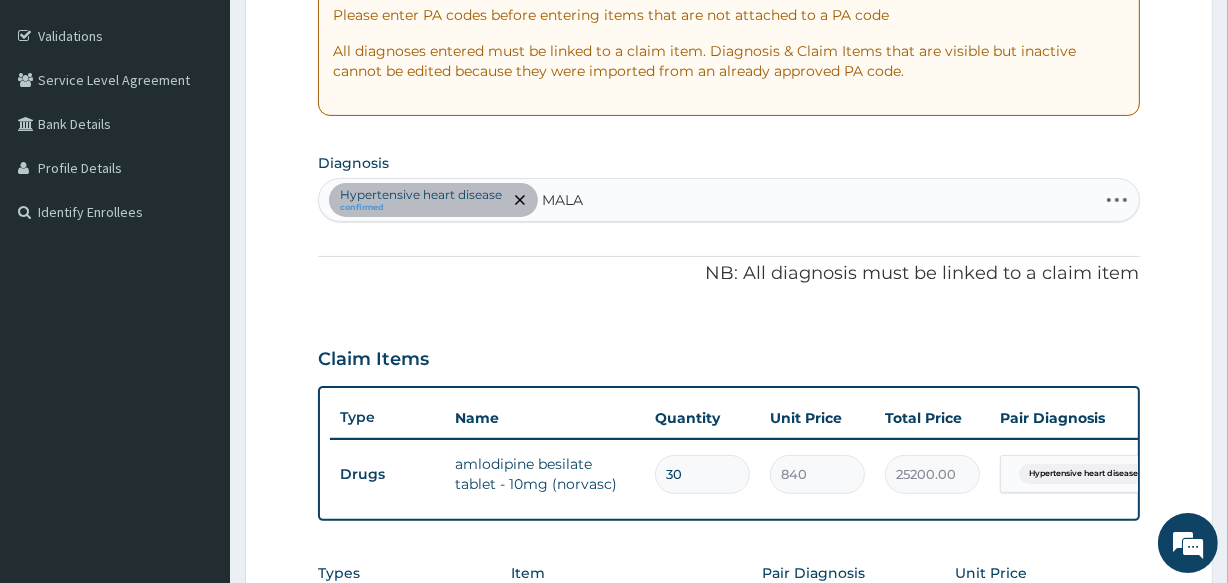 type on "MALAR" 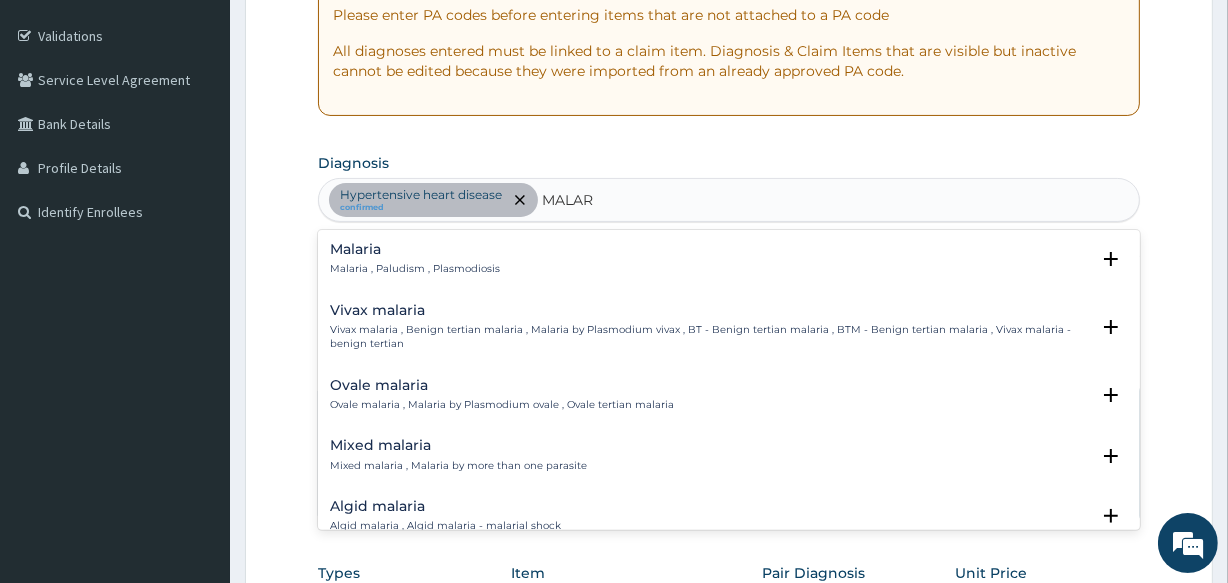 click on "Malaria , Paludism , Plasmodiosis" at bounding box center [415, 269] 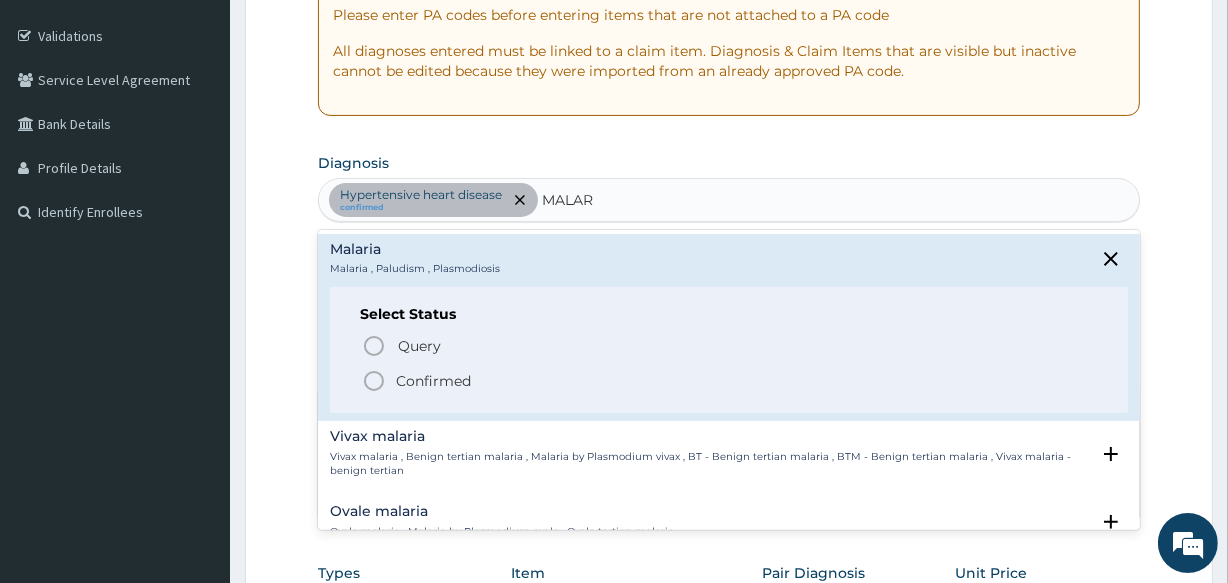 click 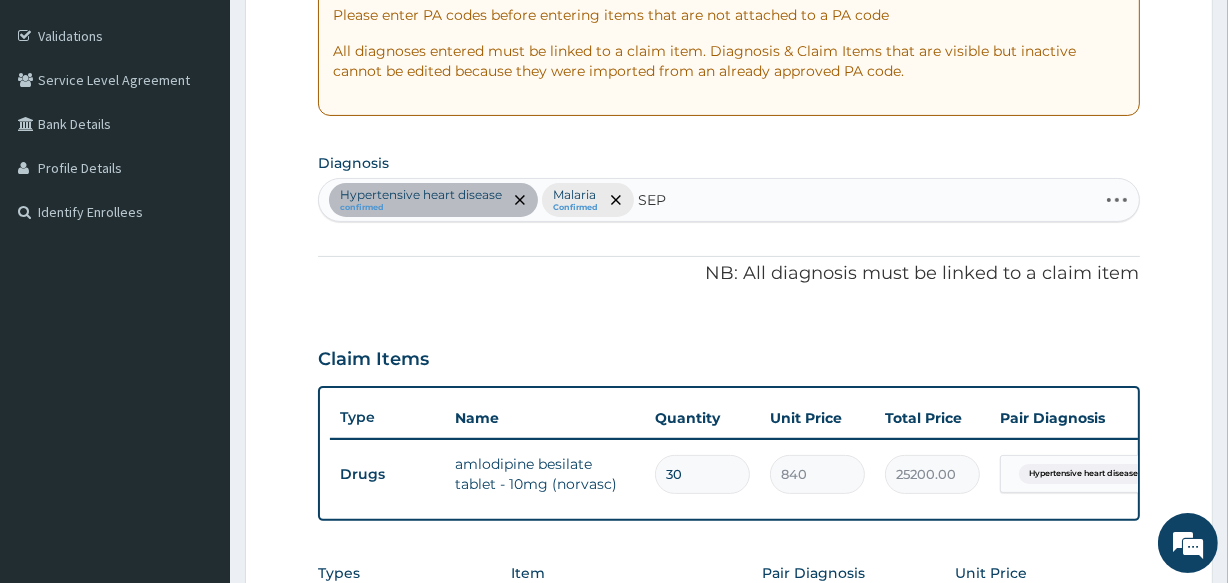 type on "SEPS" 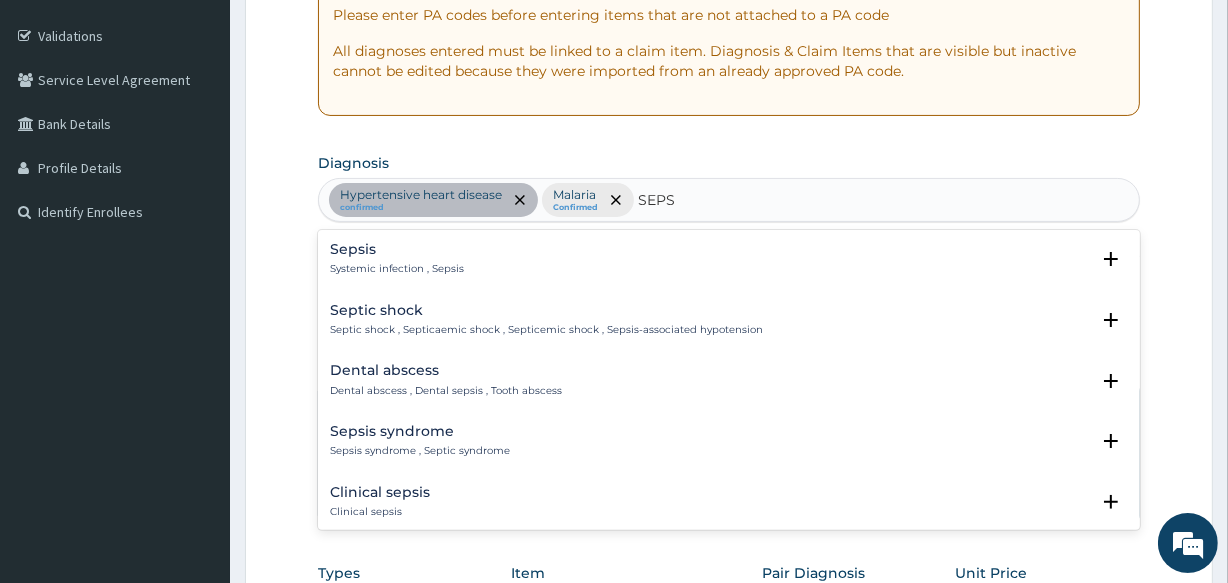 click on "Sepsis Systemic infection , Sepsis" at bounding box center (397, 259) 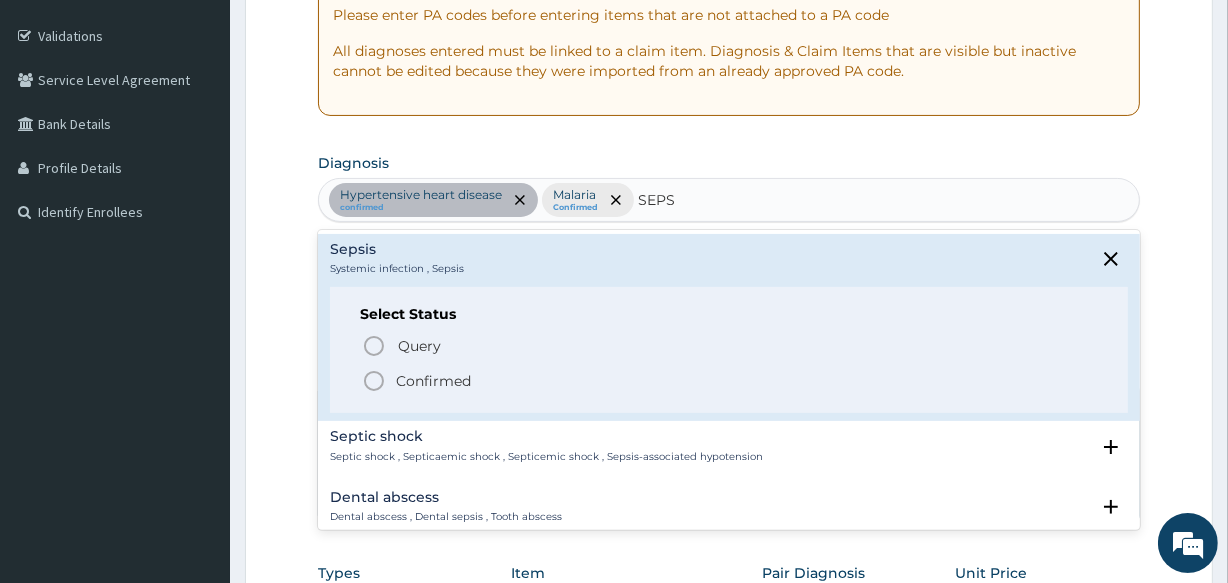 click 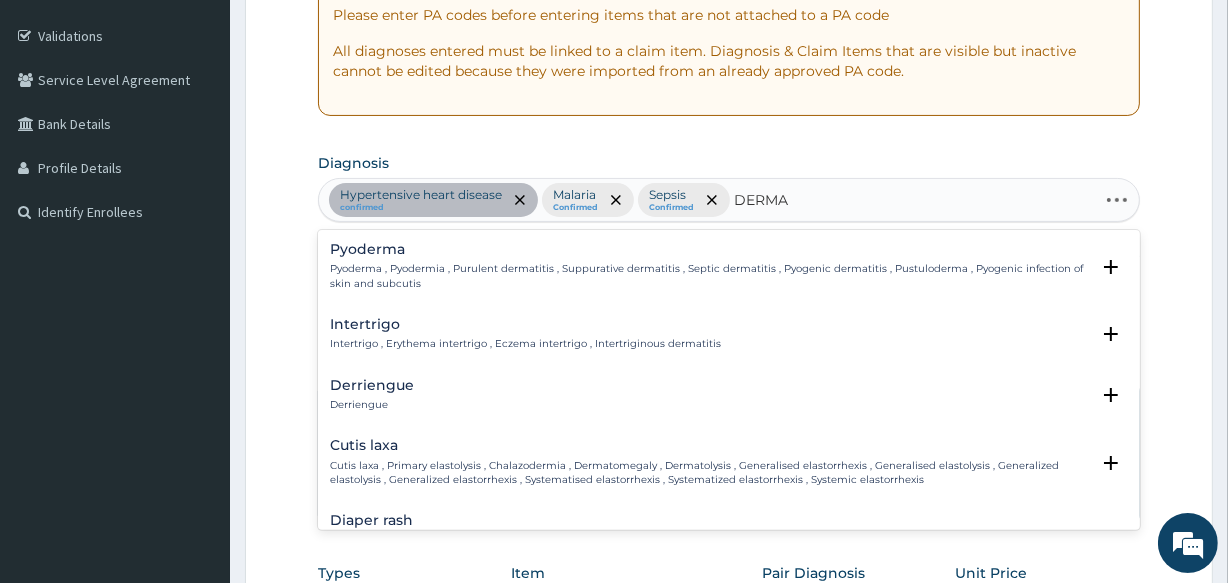 type on "DERMAT" 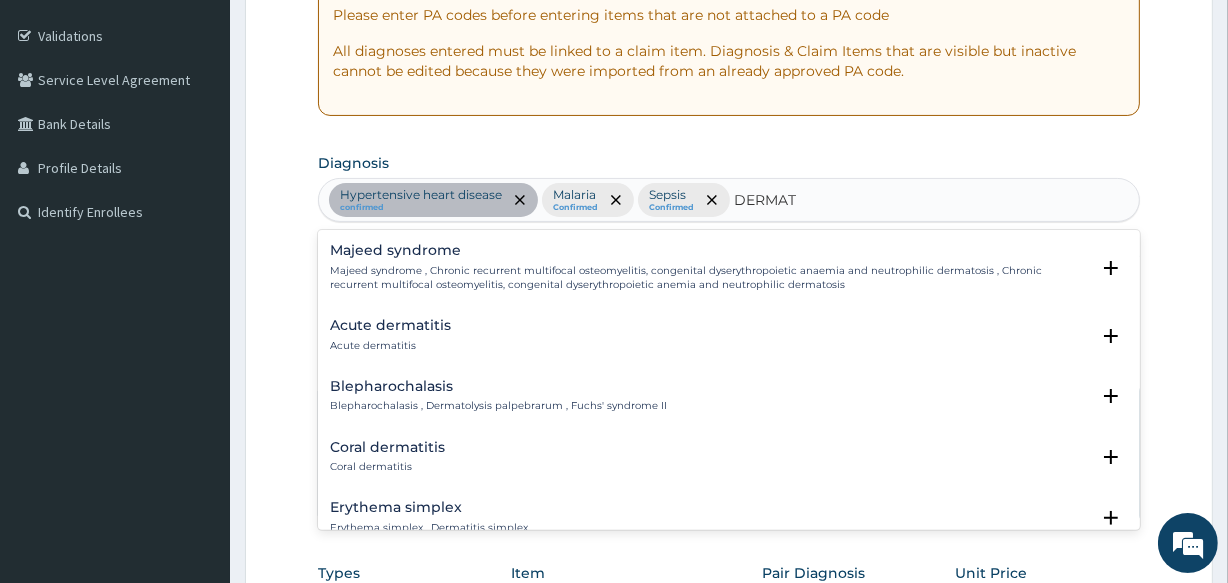 scroll, scrollTop: 1818, scrollLeft: 0, axis: vertical 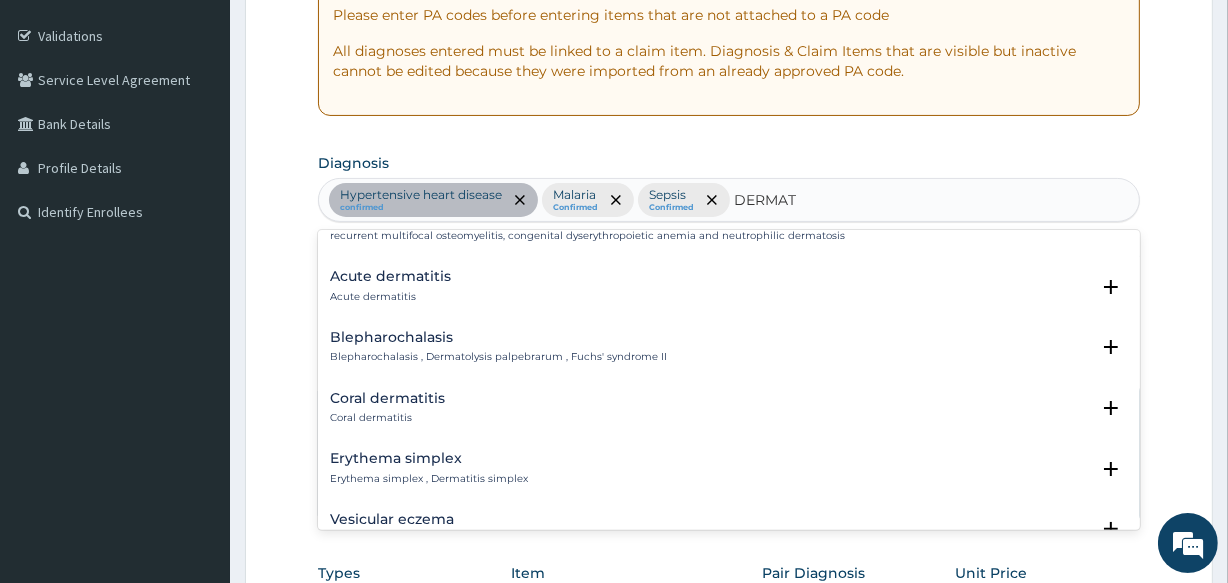 click on "Acute dermatitis Acute dermatitis Select Status Query Query covers suspected (?), Keep in view (kiv), Ruled out (r/o) Confirmed" at bounding box center [728, 291] 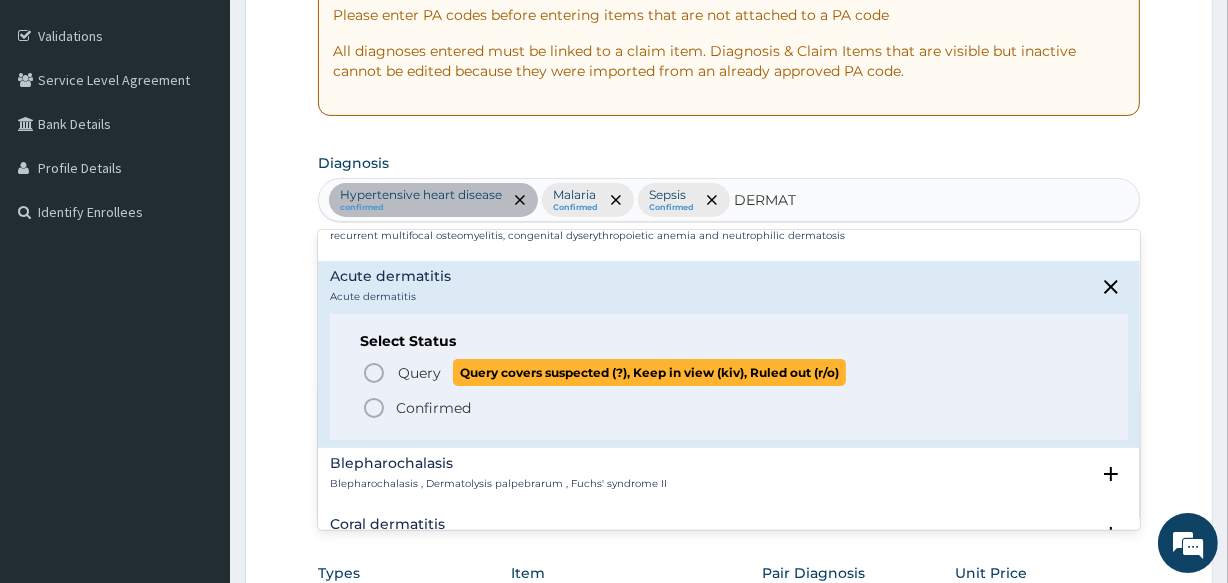 click on "Query Query covers suspected (?), Keep in view (kiv), Ruled out (r/o)" at bounding box center [729, 372] 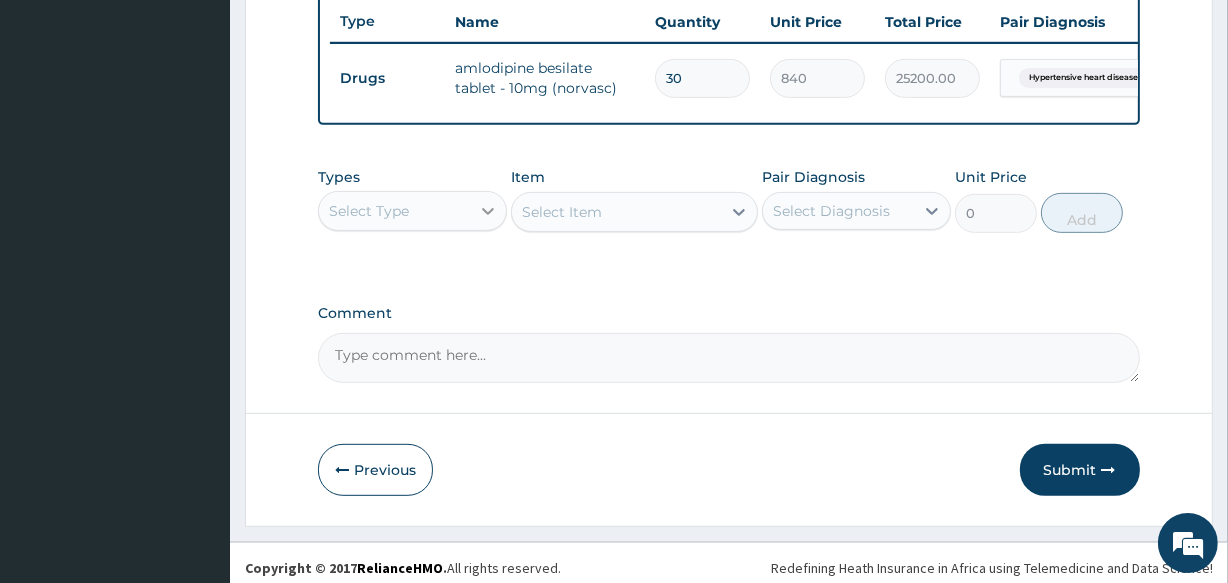 scroll, scrollTop: 776, scrollLeft: 0, axis: vertical 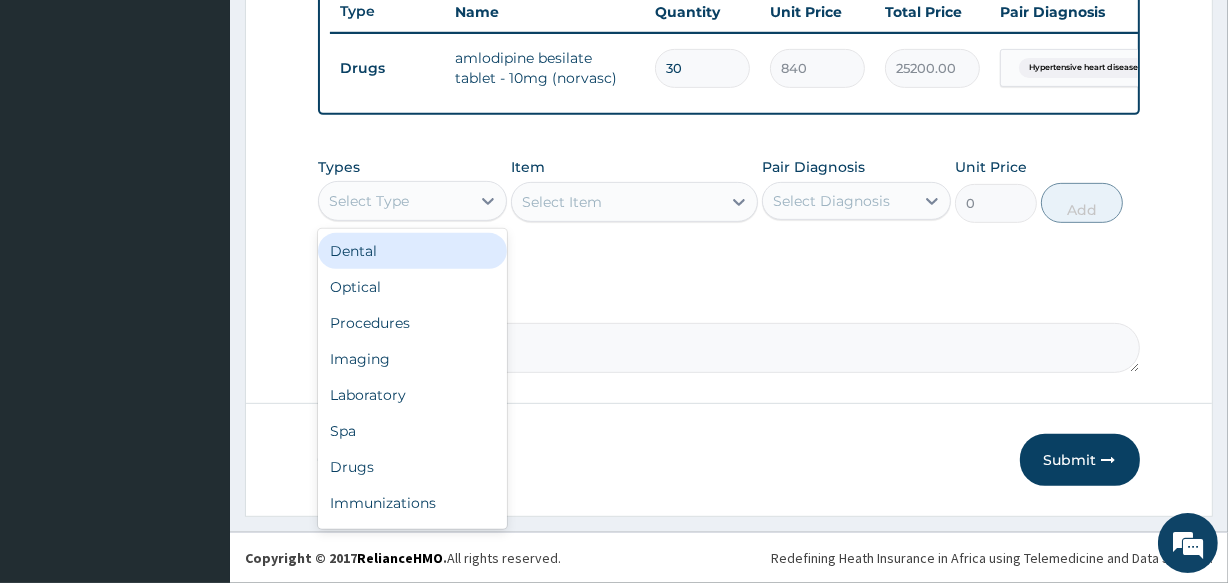 click on "Select Type" at bounding box center [369, 201] 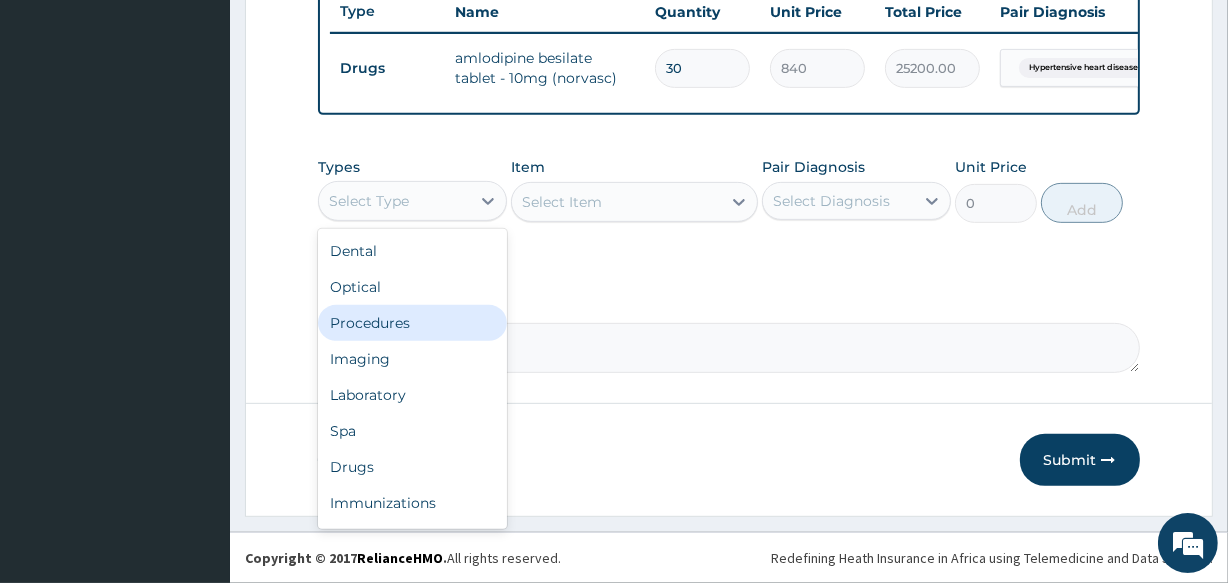 click on "Procedures" at bounding box center [412, 323] 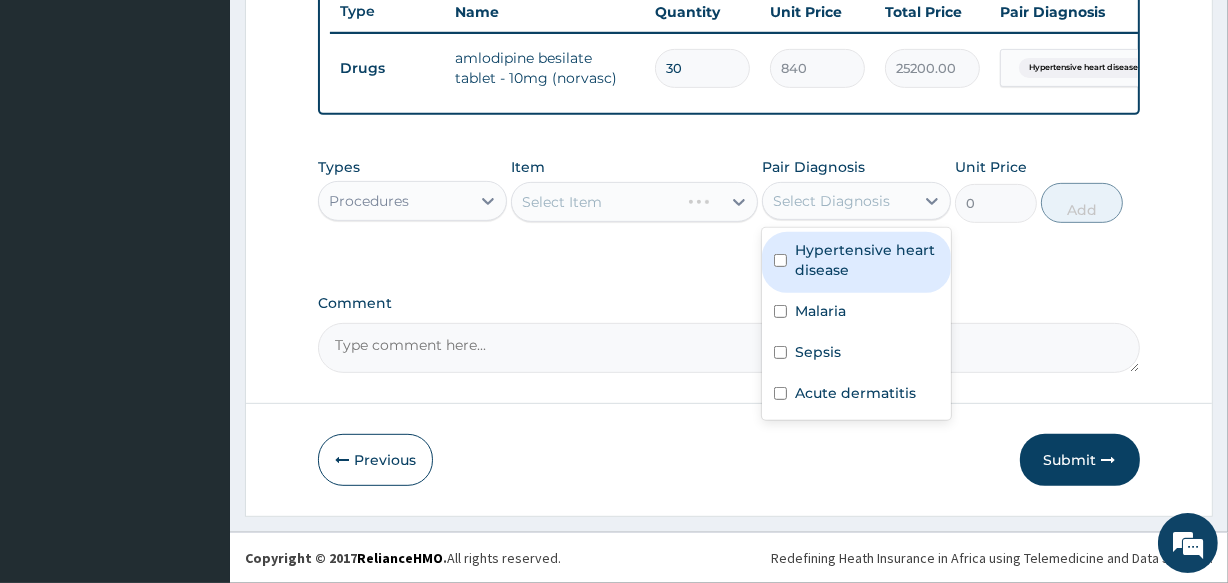 click on "Select Diagnosis" at bounding box center [831, 201] 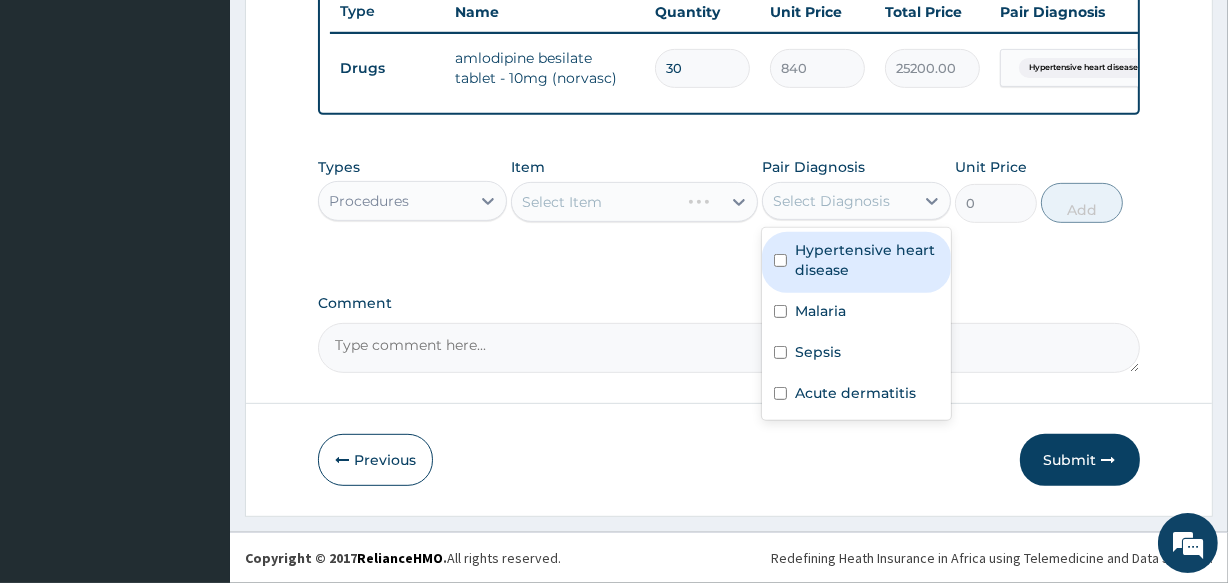 click on "Hypertensive heart disease" at bounding box center (867, 260) 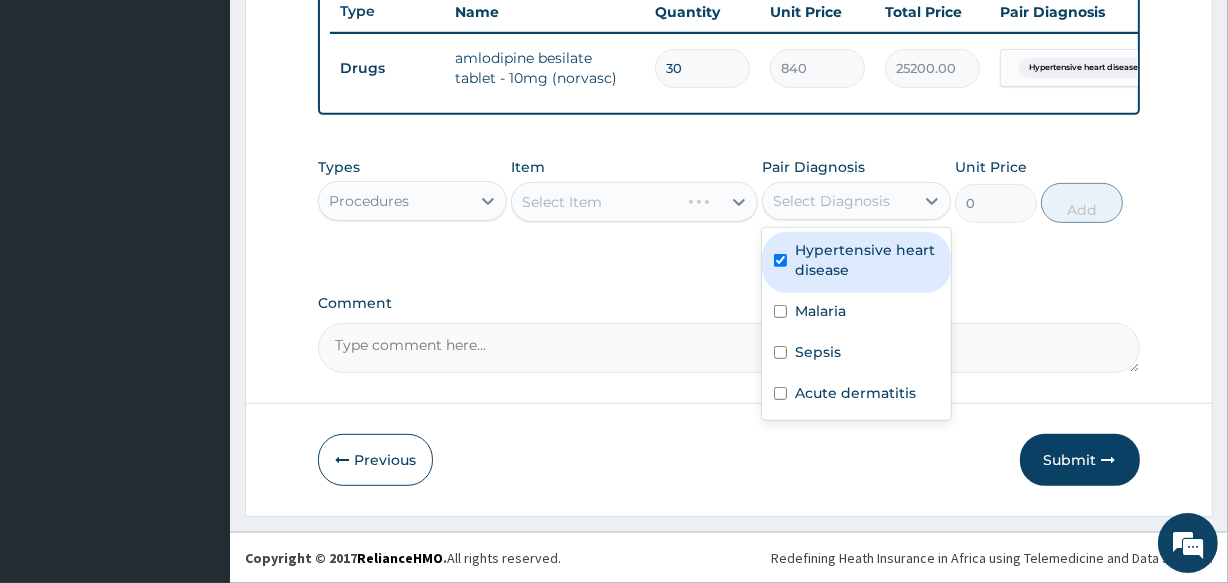 checkbox on "true" 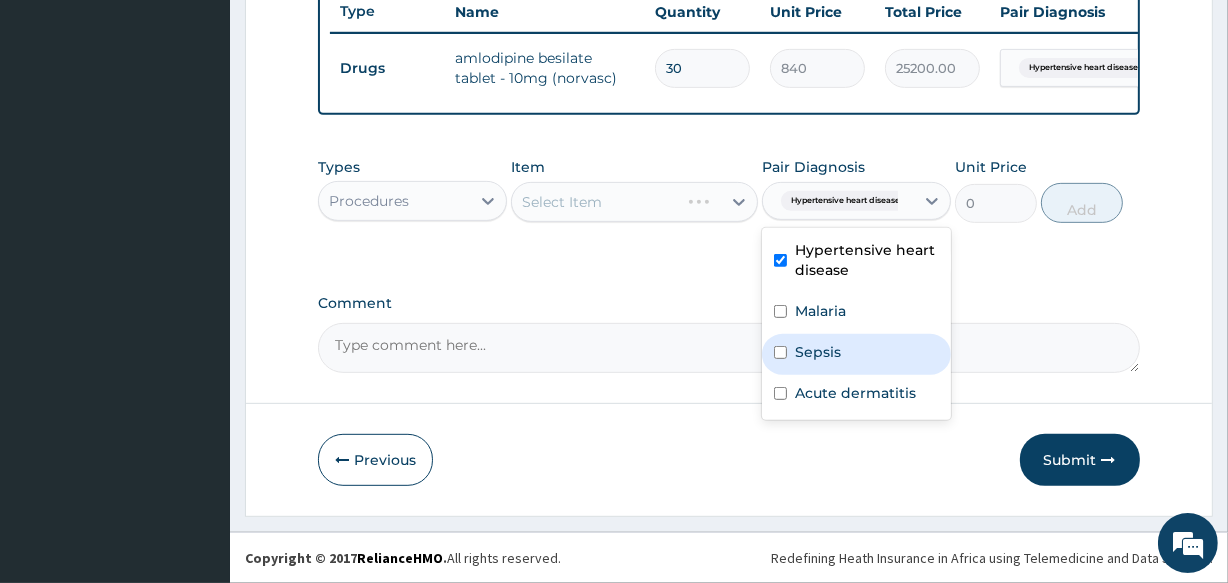 click on "Sepsis" at bounding box center [856, 354] 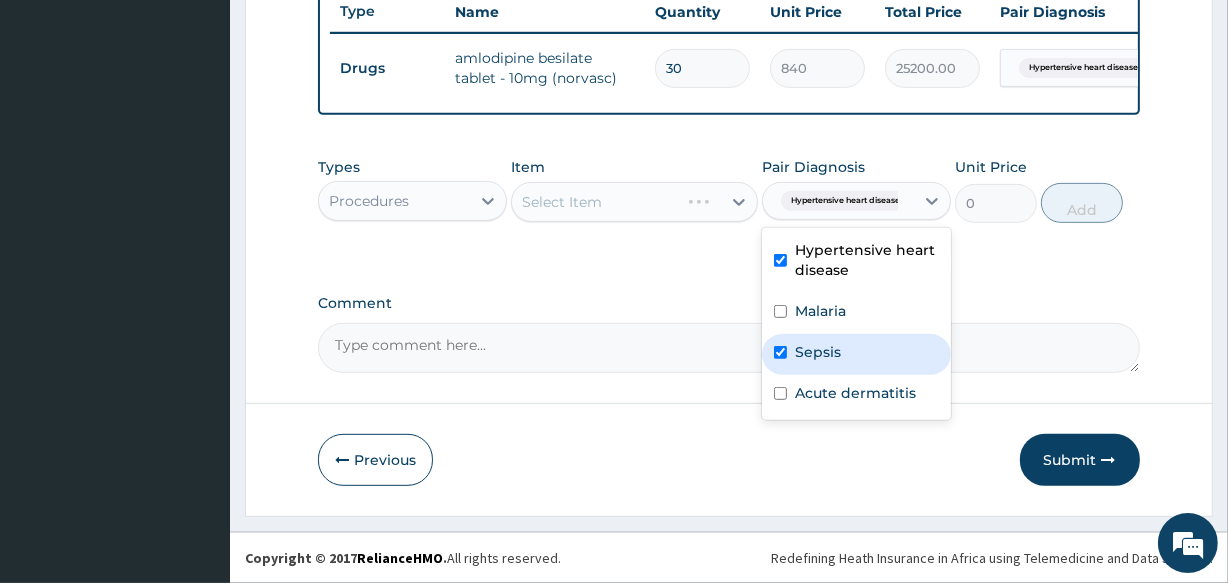 checkbox on "true" 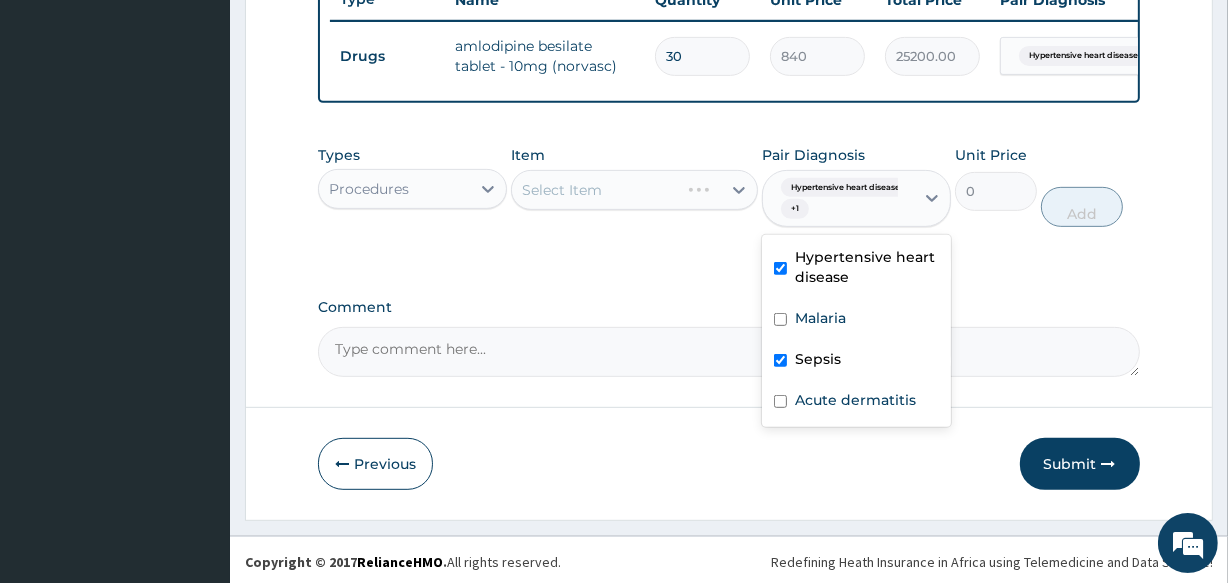click on "Select Item" at bounding box center [634, 190] 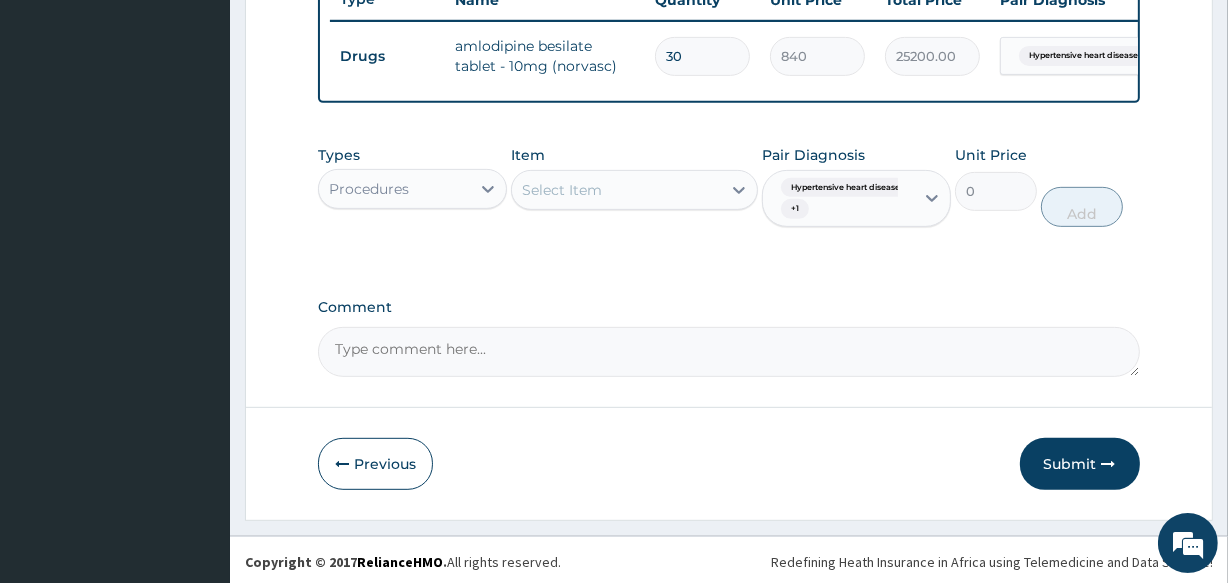 click on "Select Item" at bounding box center [616, 190] 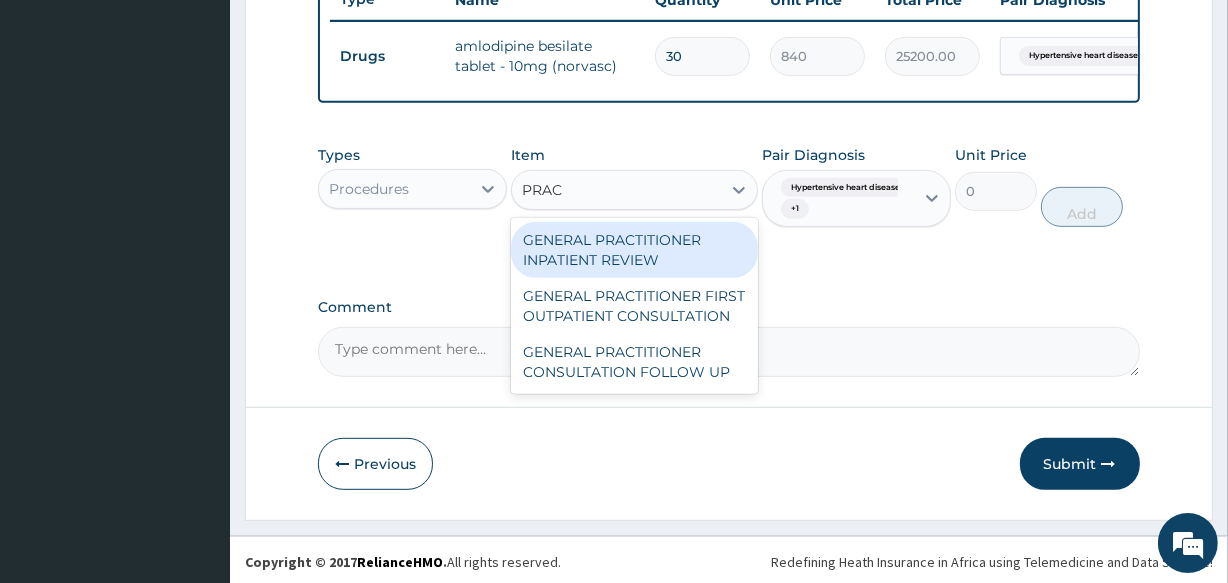 type on "PRACT" 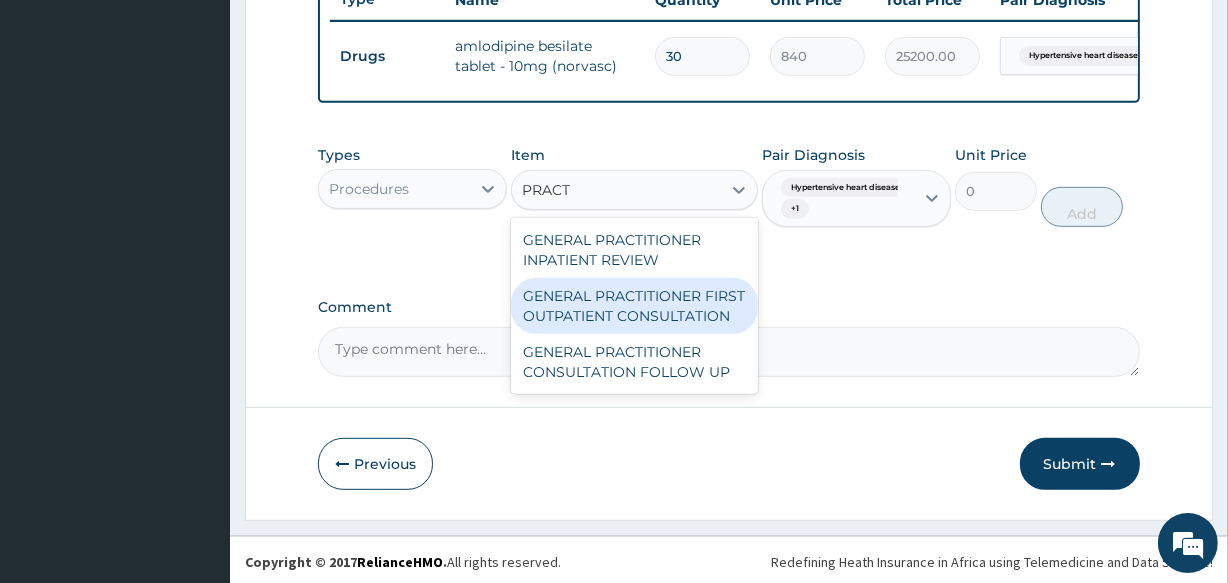 click on "GENERAL PRACTITIONER FIRST OUTPATIENT CONSULTATION" at bounding box center (634, 306) 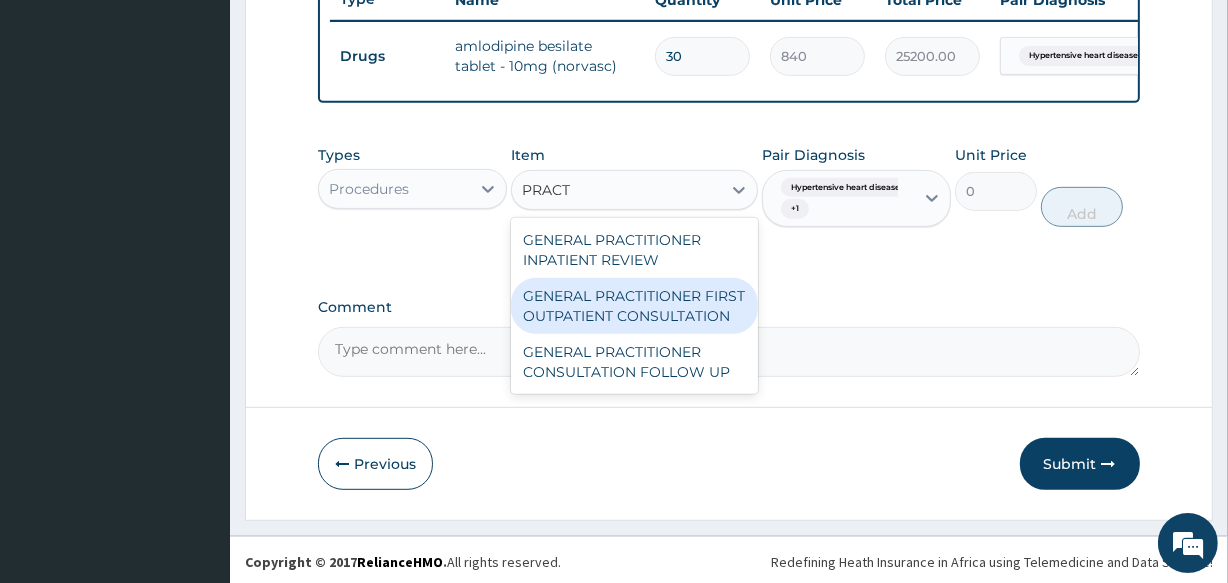 type 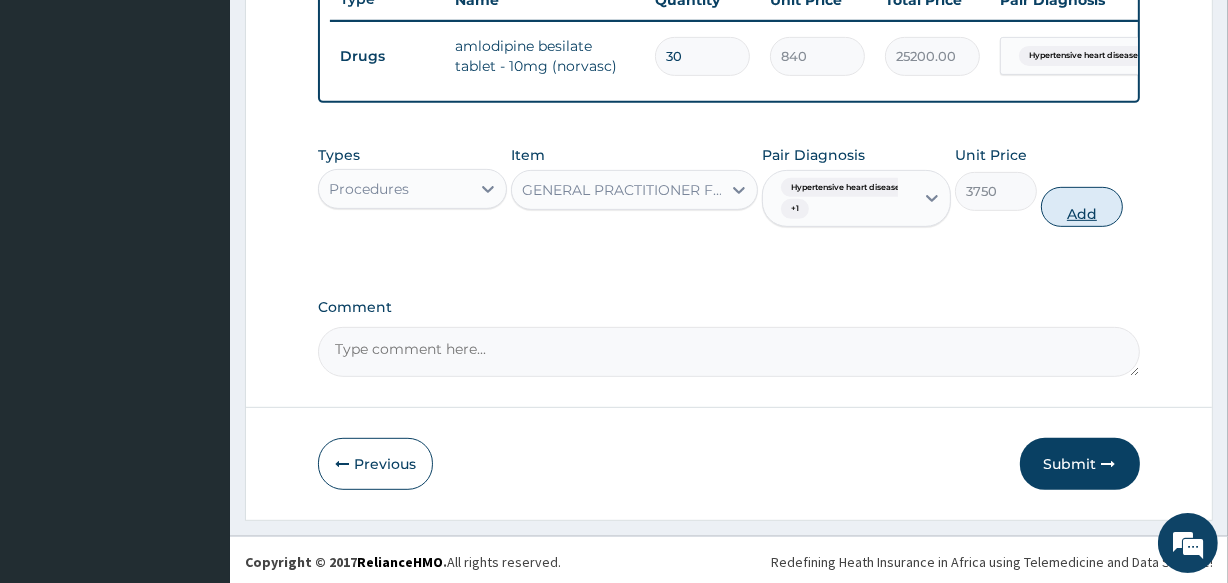 click on "Add" at bounding box center [1082, 207] 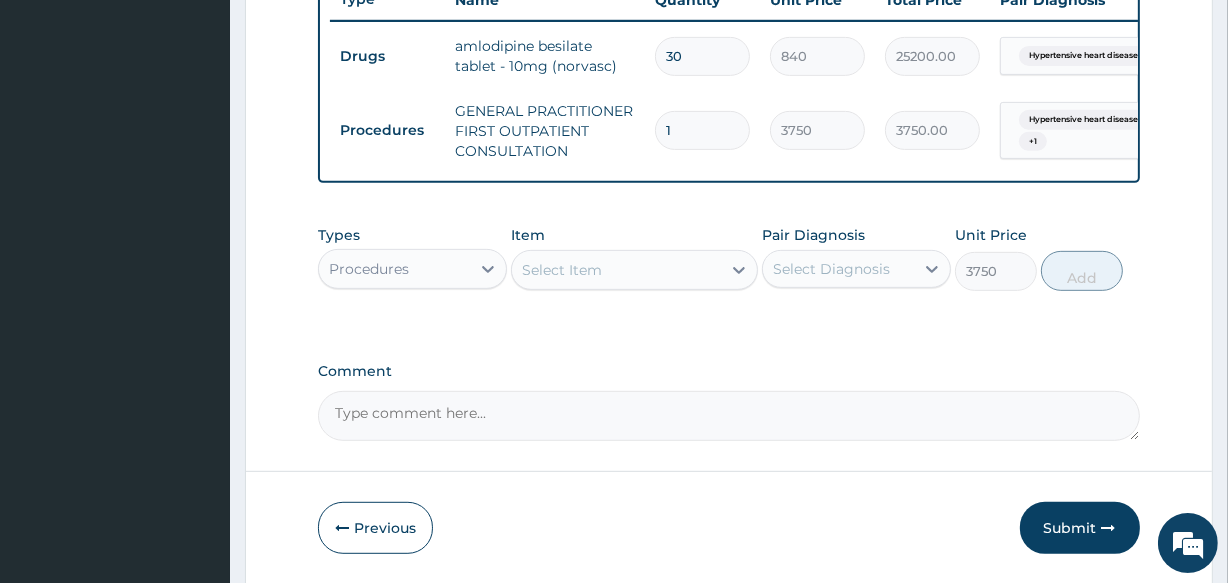 type on "0" 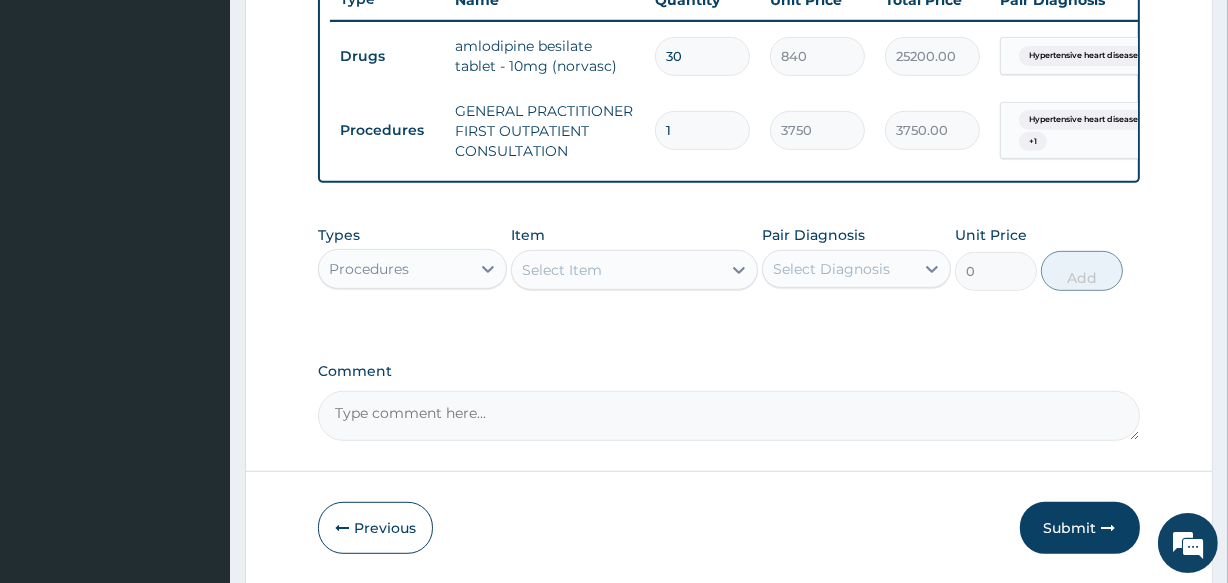 click on "Procedures" at bounding box center (394, 269) 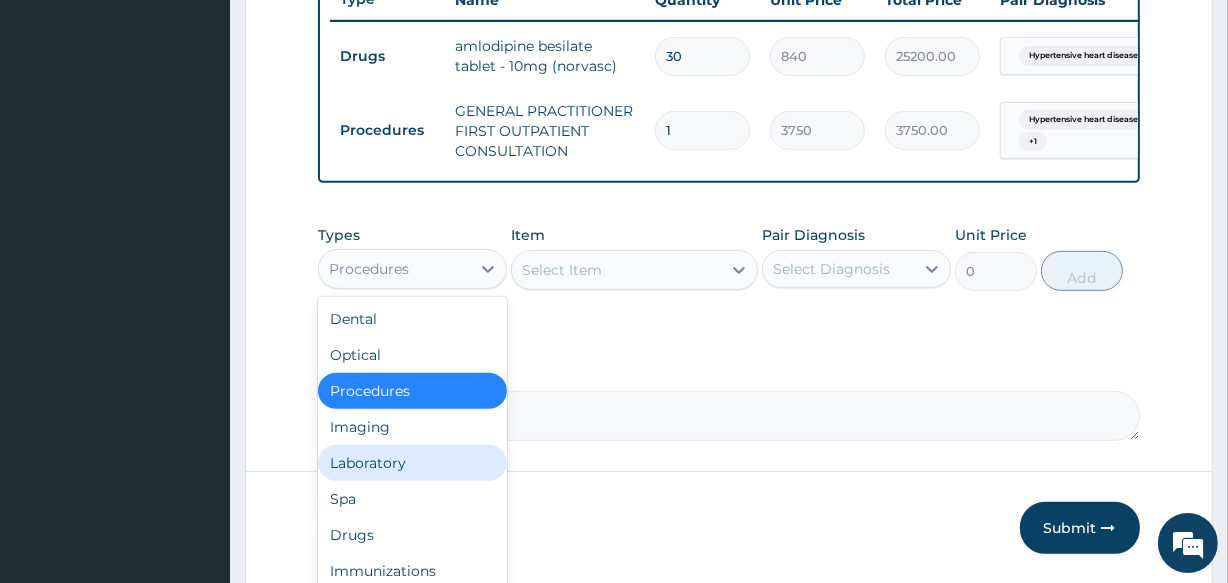 click on "Laboratory" at bounding box center (412, 463) 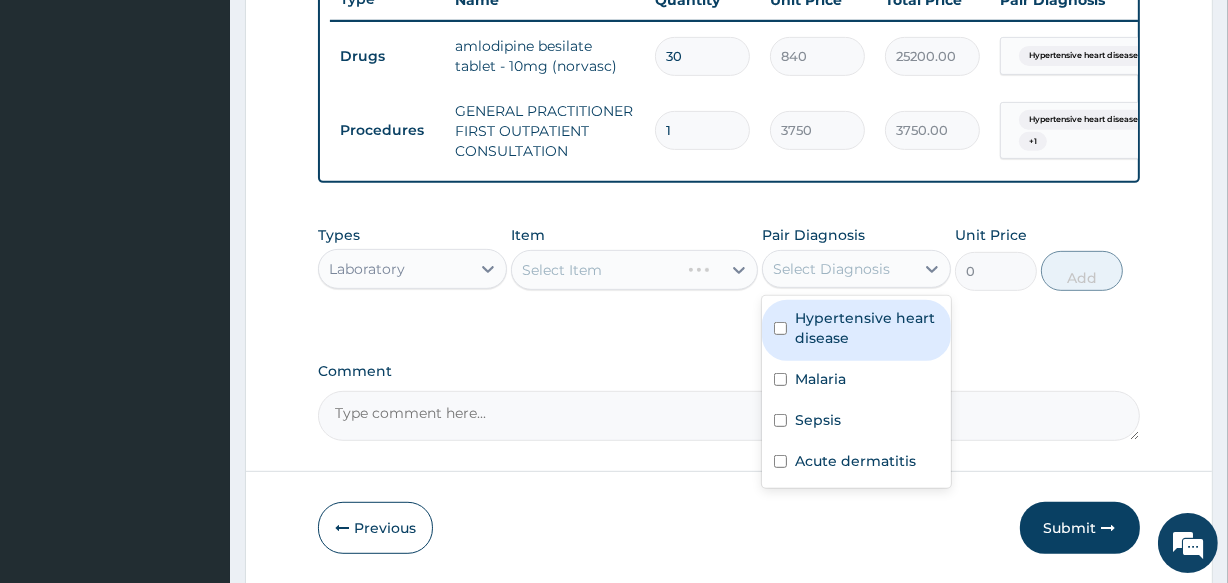 click on "Select Diagnosis" at bounding box center (838, 269) 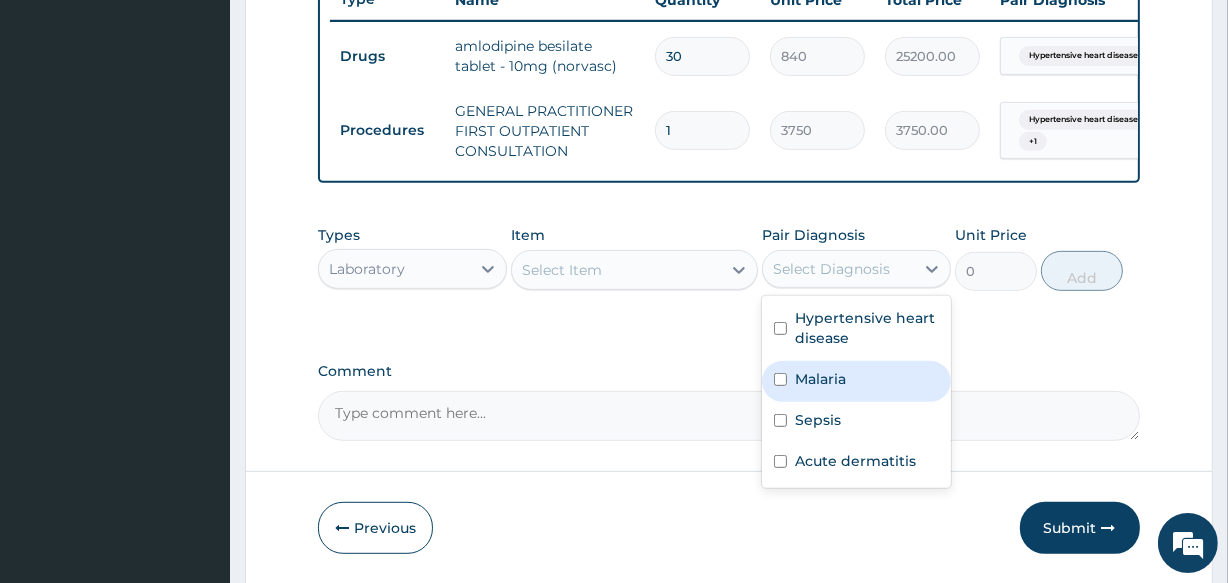 click on "Malaria" at bounding box center (820, 379) 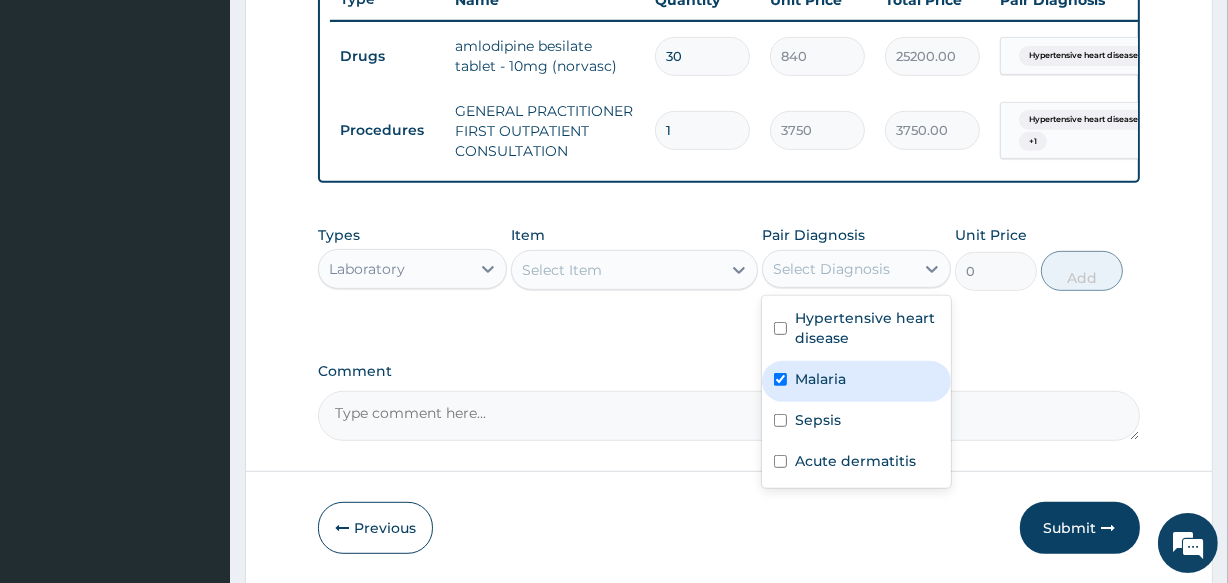 checkbox on "true" 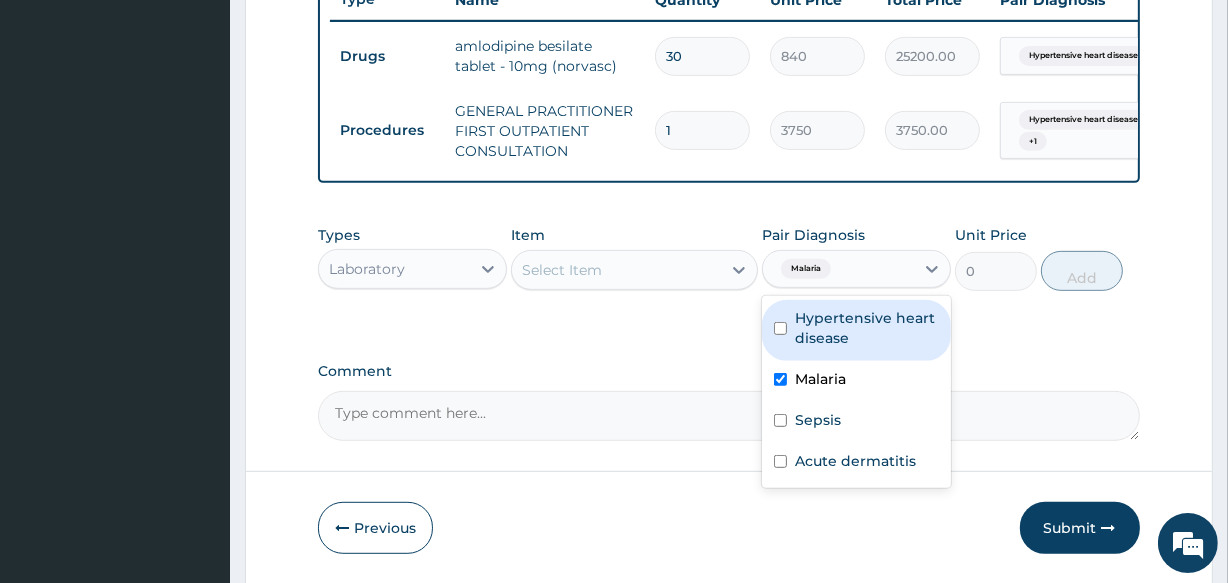 click on "Select Item" at bounding box center [616, 270] 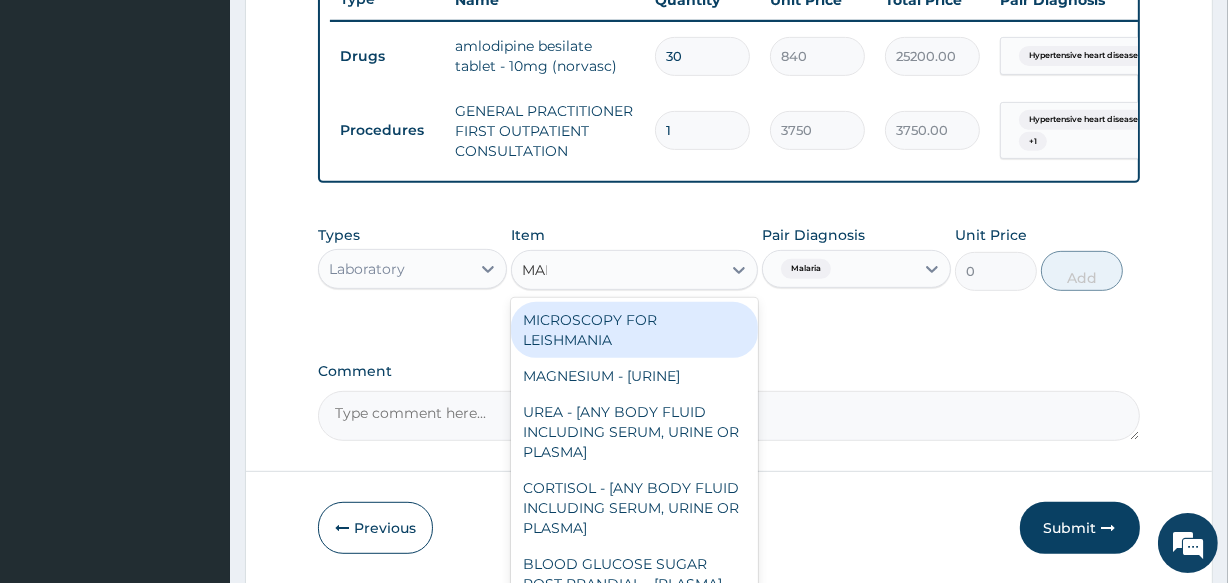 type on "MALA" 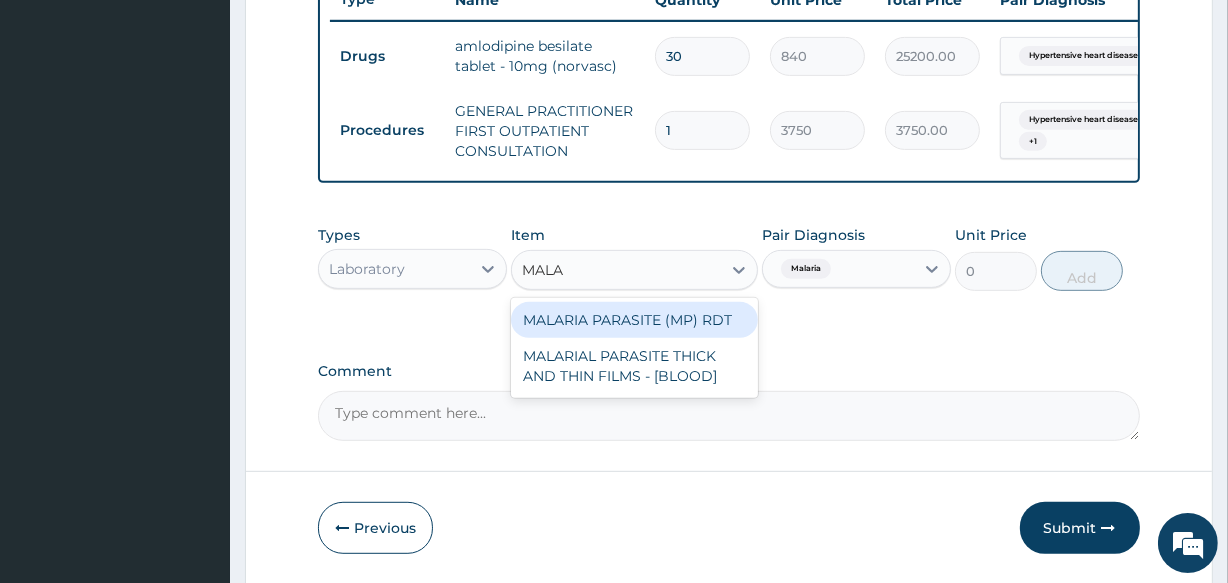 click on "MALARIA PARASITE (MP) RDT" at bounding box center [634, 320] 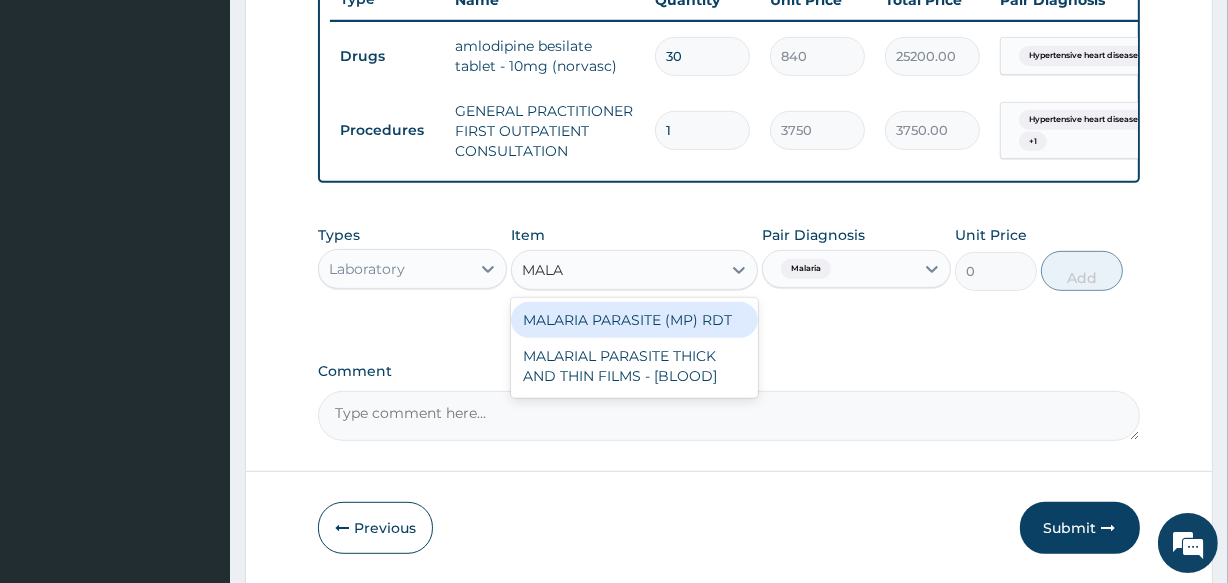 type 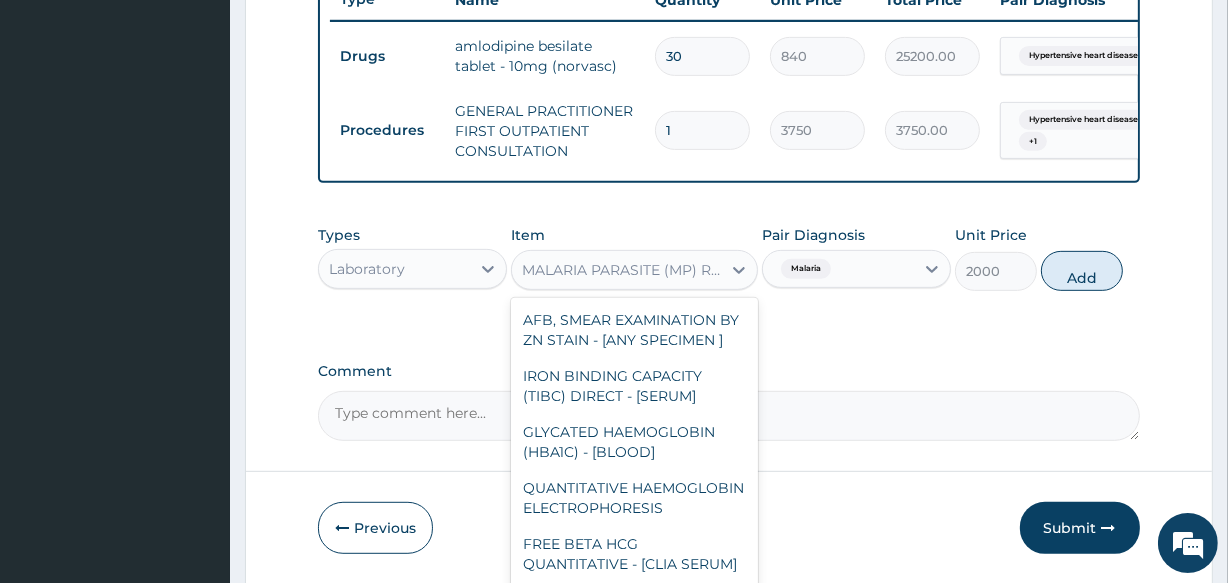 click on "MALARIA PARASITE (MP) RDT" at bounding box center [622, 270] 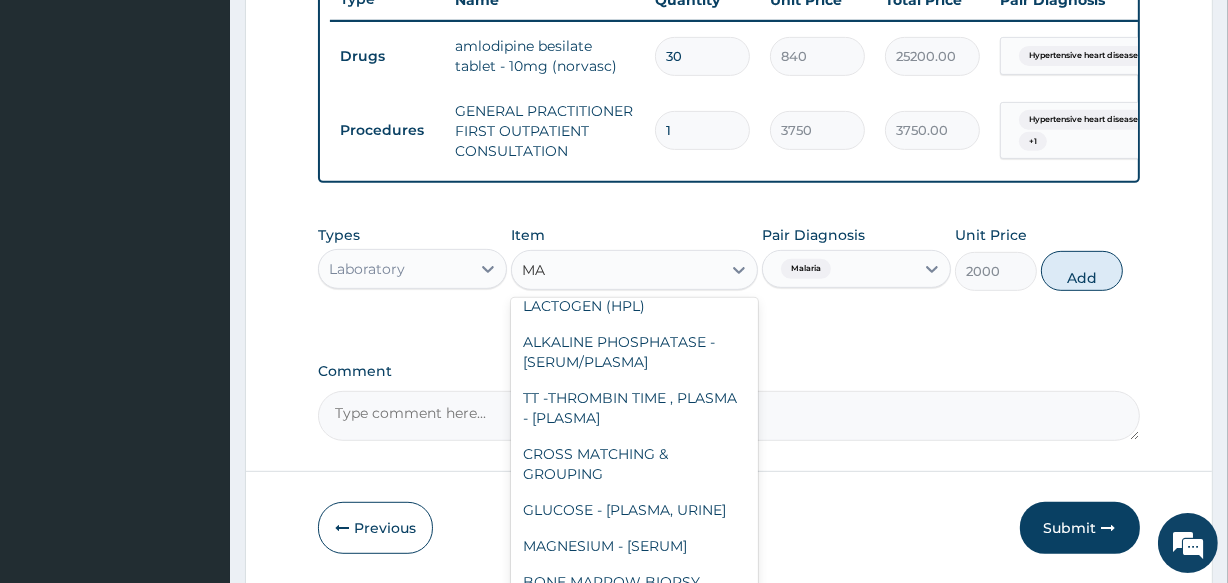 scroll, scrollTop: 210, scrollLeft: 0, axis: vertical 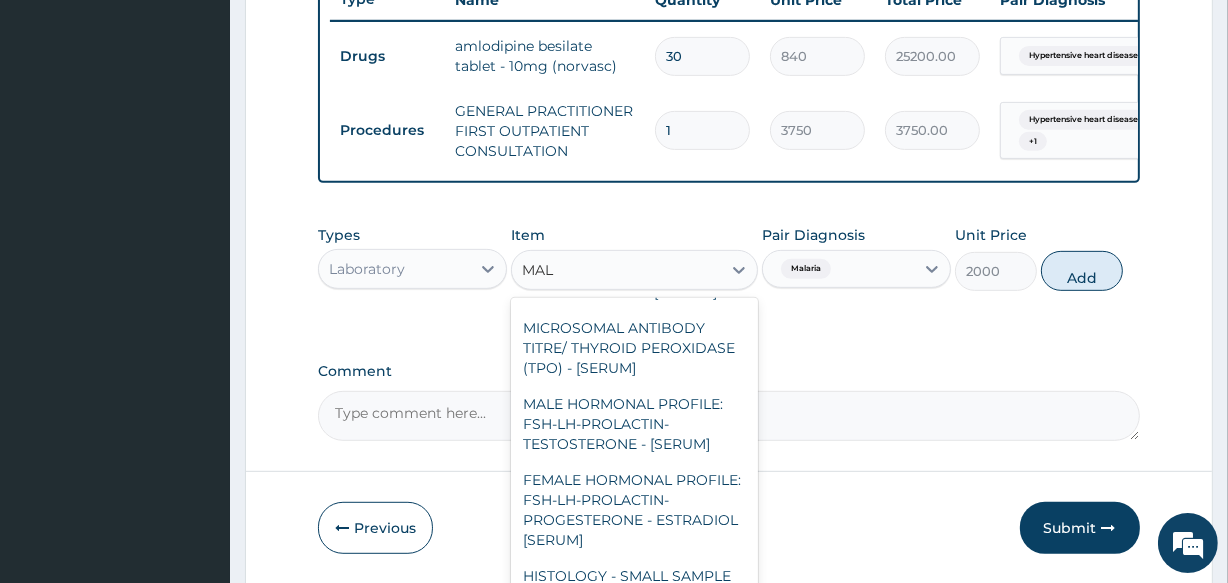 type on "MALA" 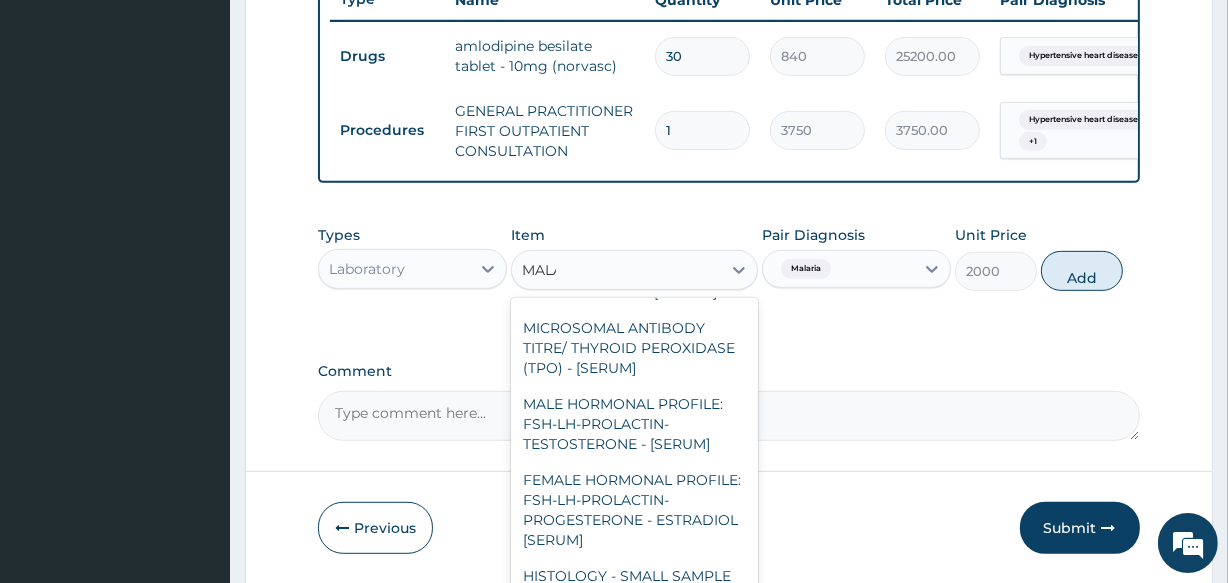 scroll, scrollTop: 0, scrollLeft: 0, axis: both 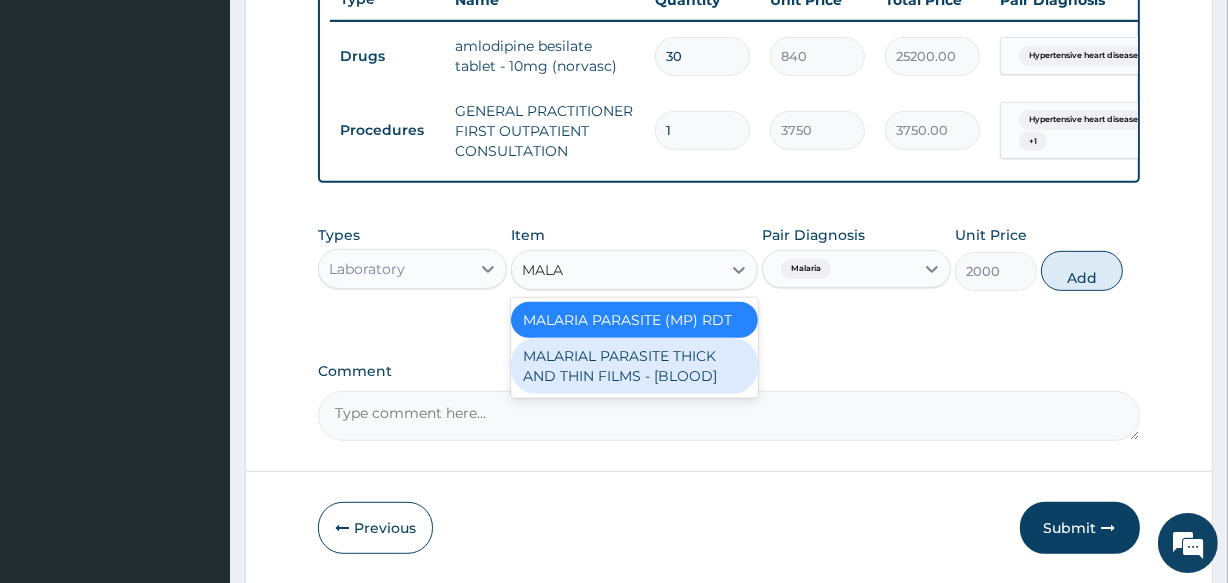 click on "MALARIAL PARASITE THICK AND THIN FILMS - [BLOOD]" at bounding box center (634, 366) 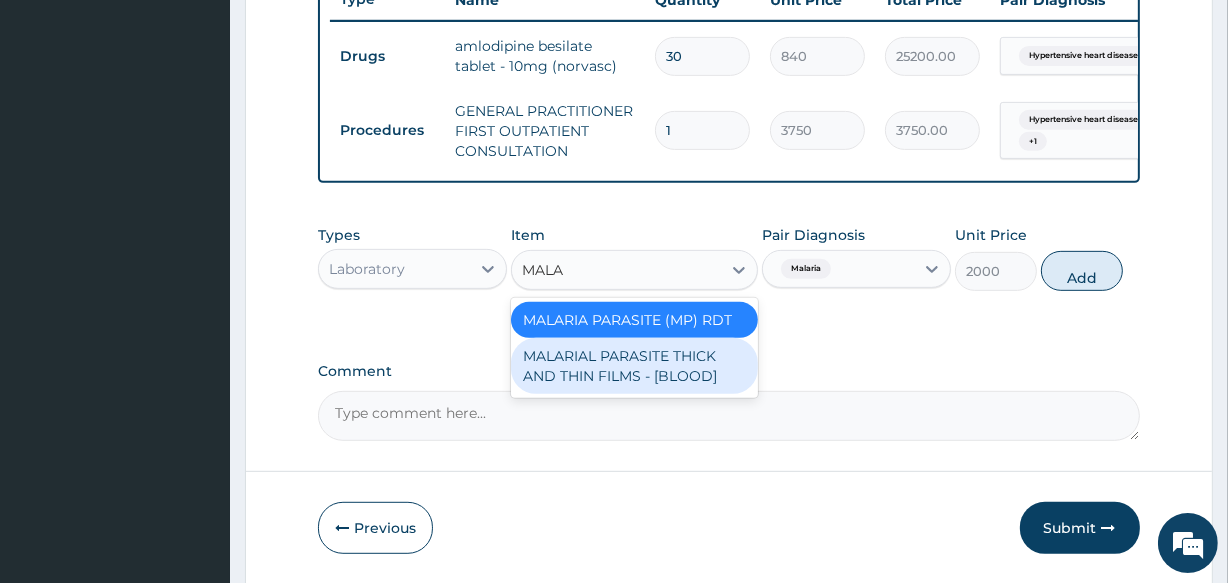 type 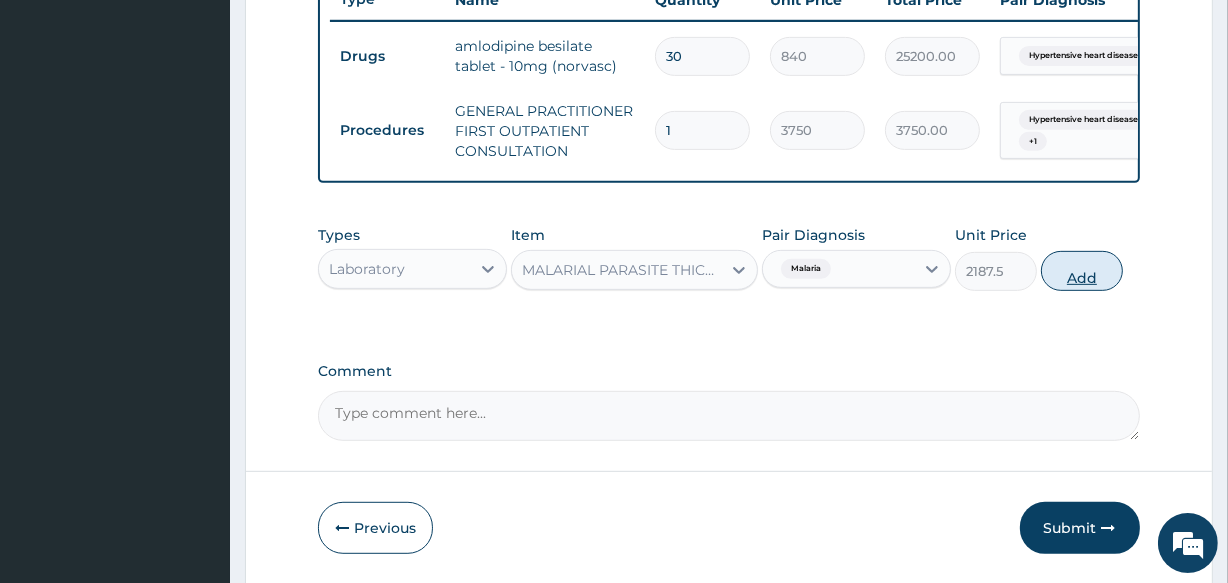 click on "Add" at bounding box center [1082, 271] 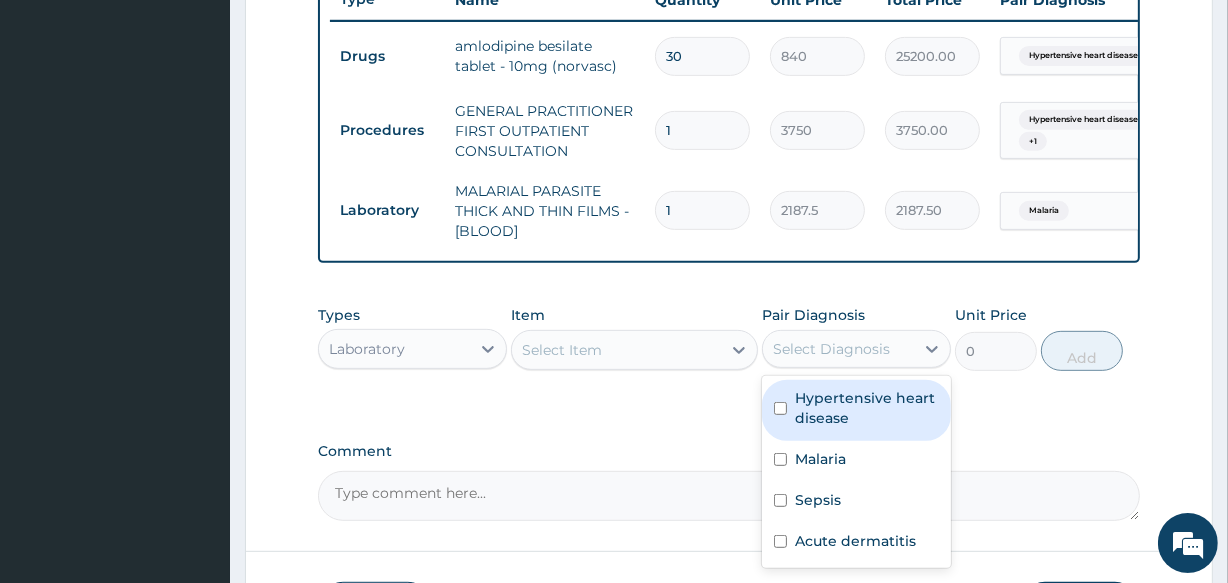 click on "Select Diagnosis" at bounding box center [831, 349] 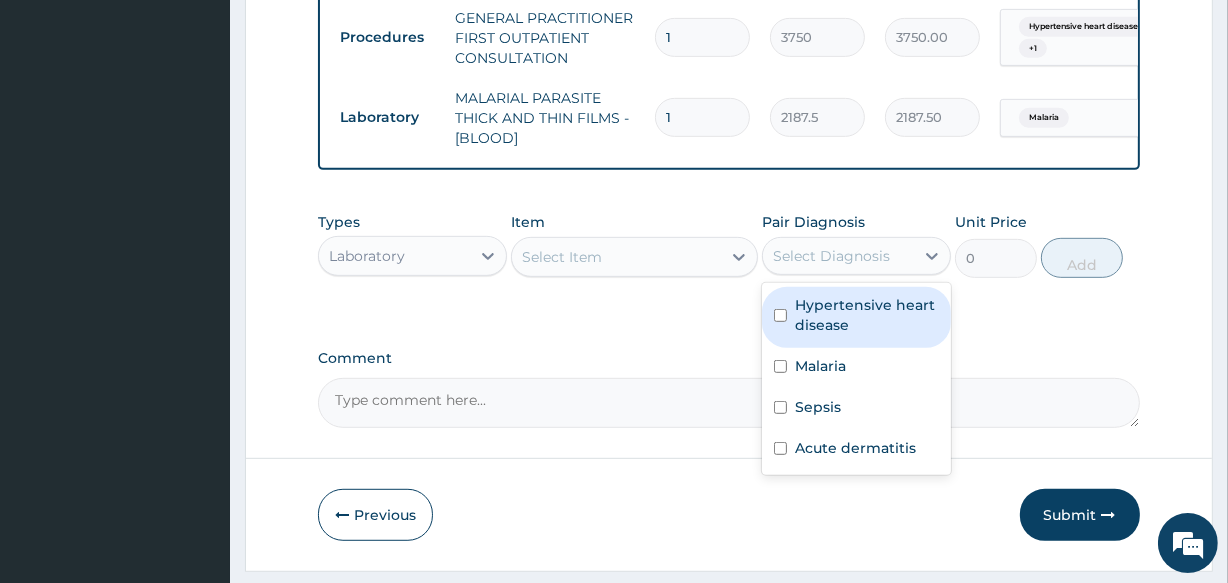 scroll, scrollTop: 936, scrollLeft: 0, axis: vertical 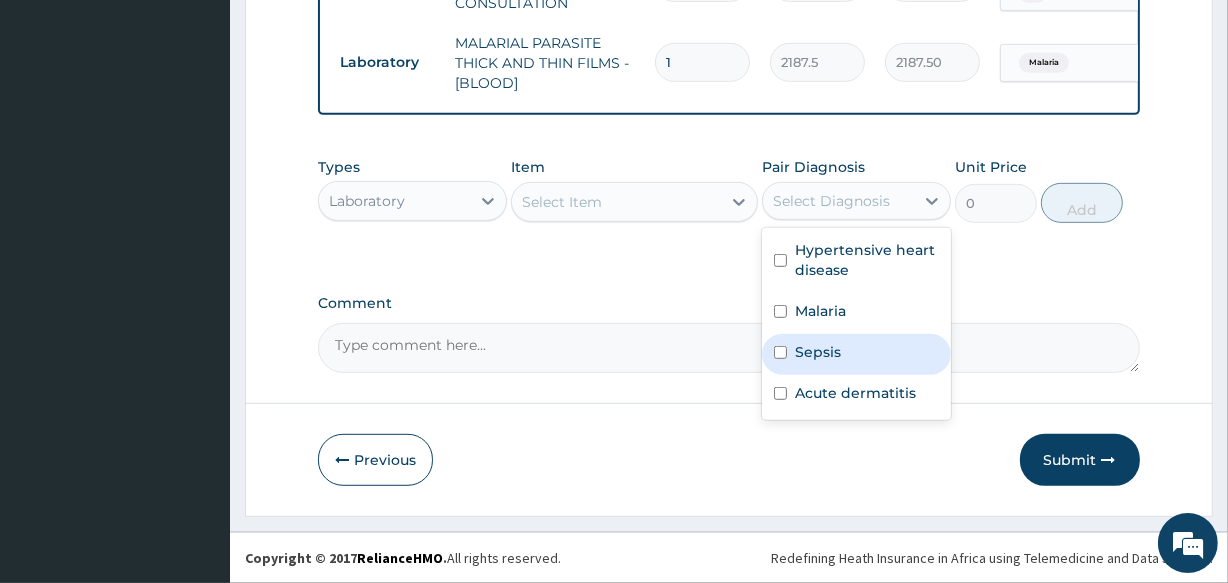 click on "Sepsis" at bounding box center (856, 354) 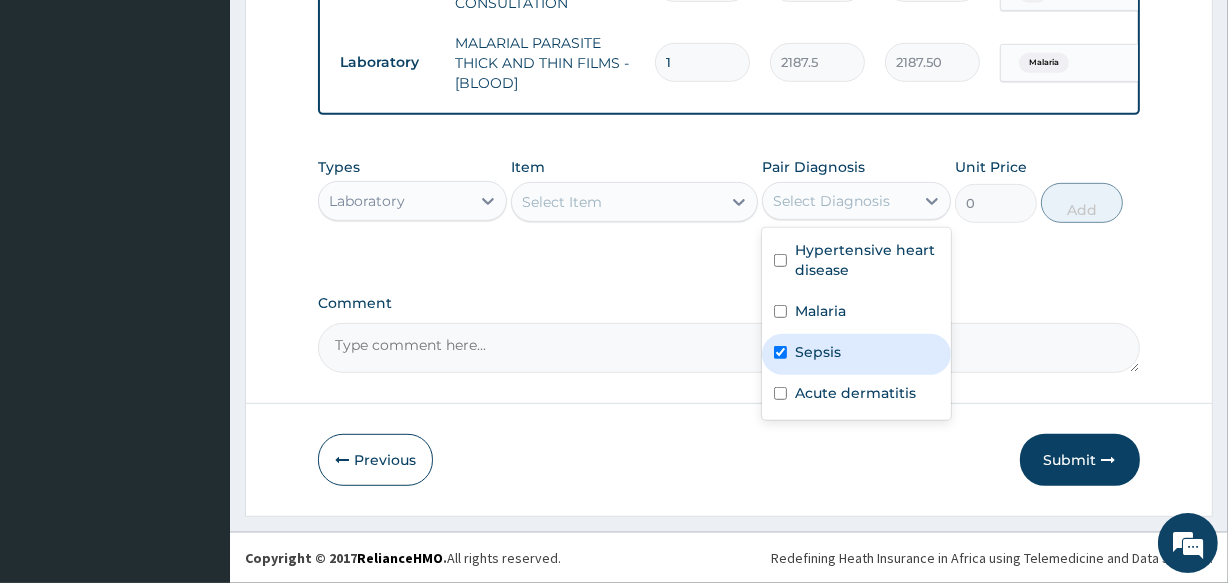 checkbox on "true" 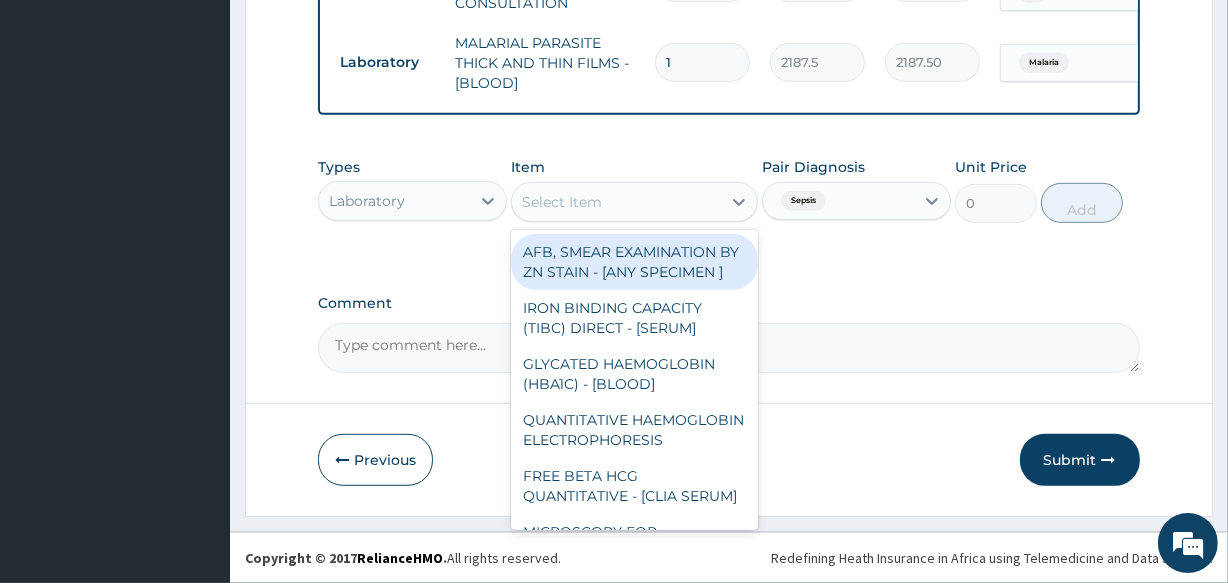 click on "Select Item" at bounding box center [616, 202] 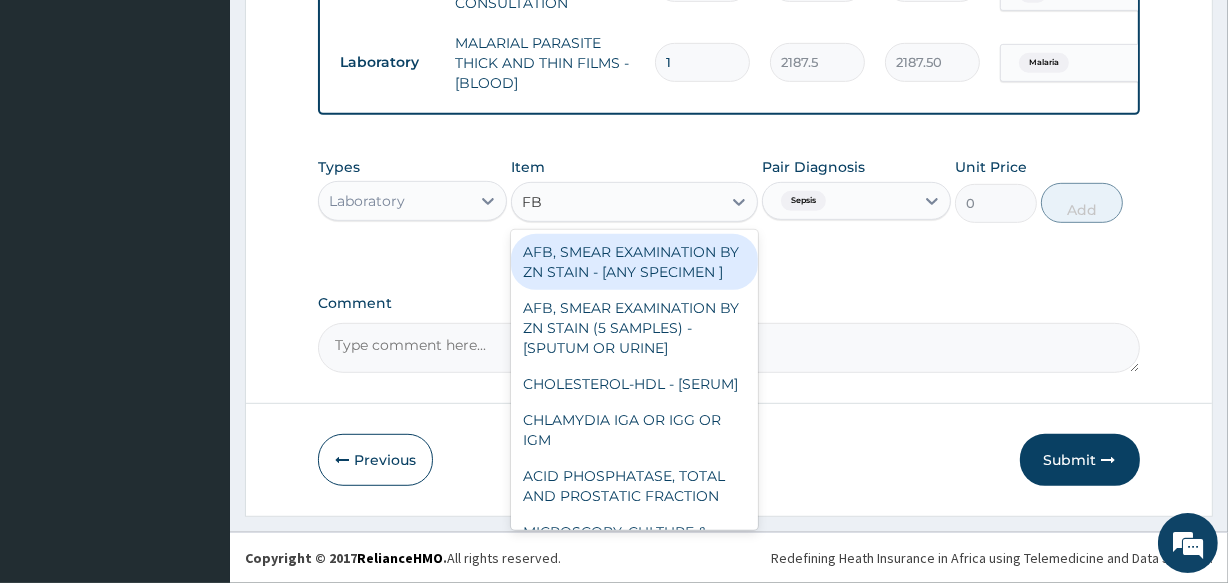 type on "FBC" 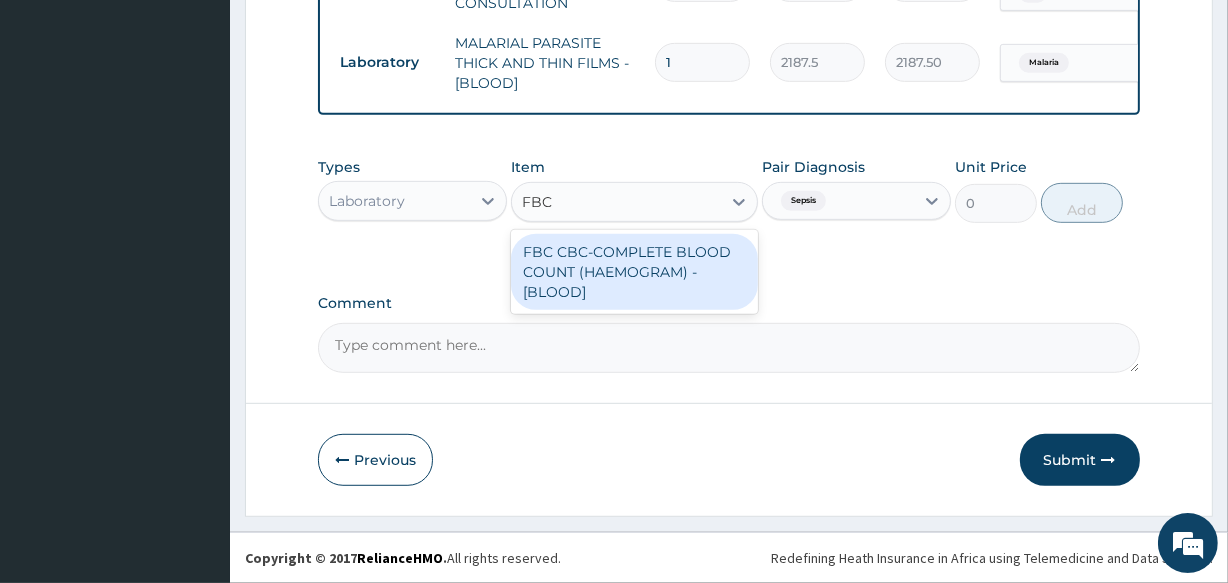 click on "FBC CBC-COMPLETE BLOOD COUNT (HAEMOGRAM) - [BLOOD]" at bounding box center (634, 272) 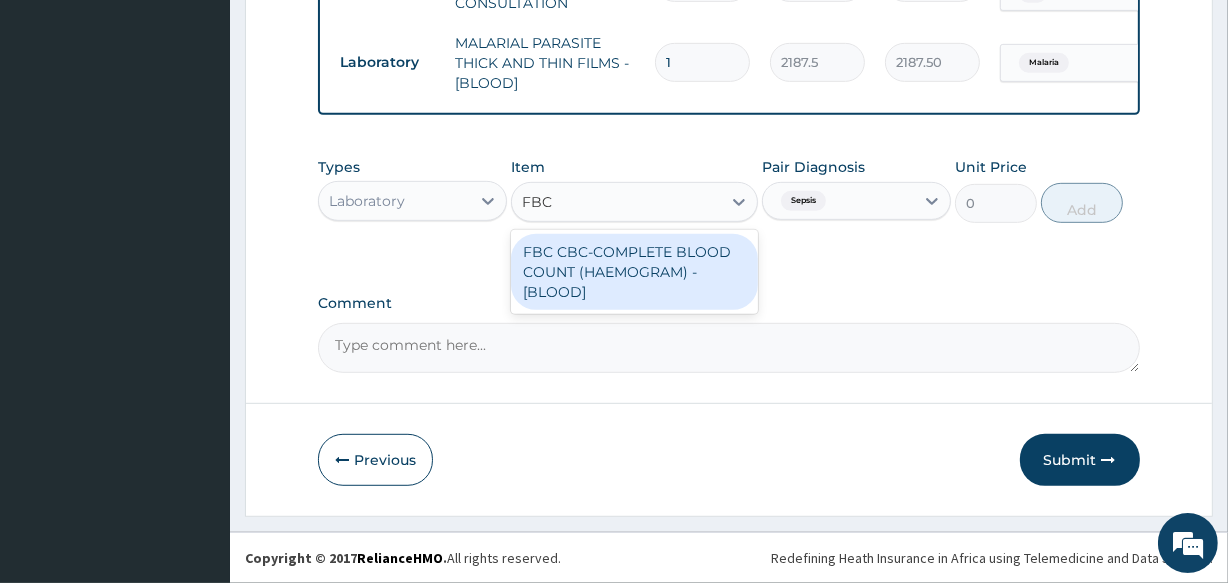 type 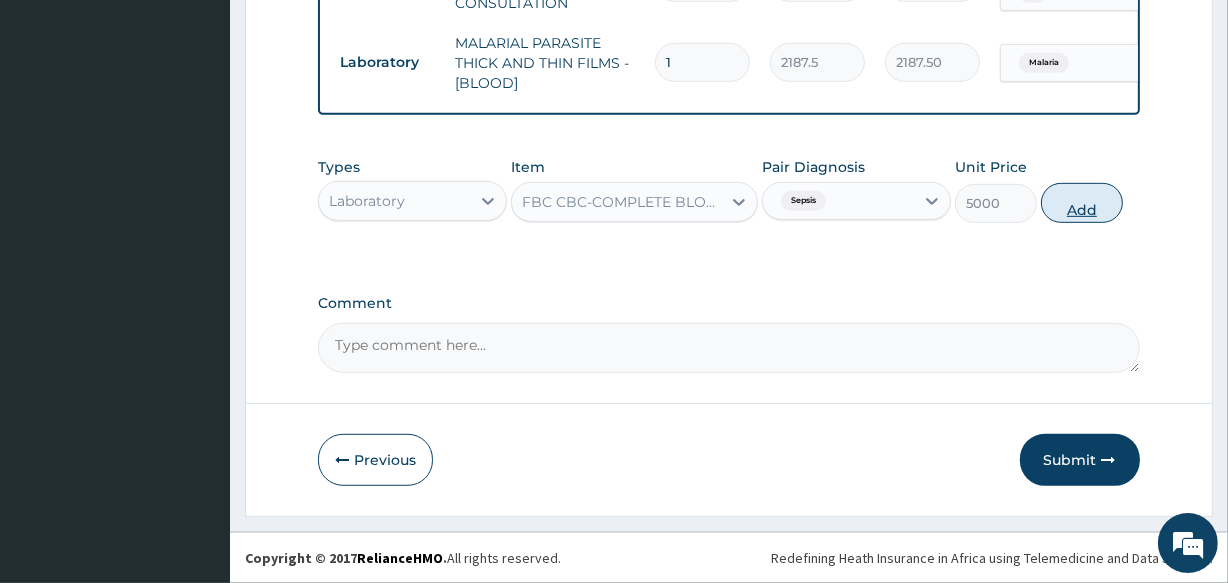 click on "Add" at bounding box center (1082, 203) 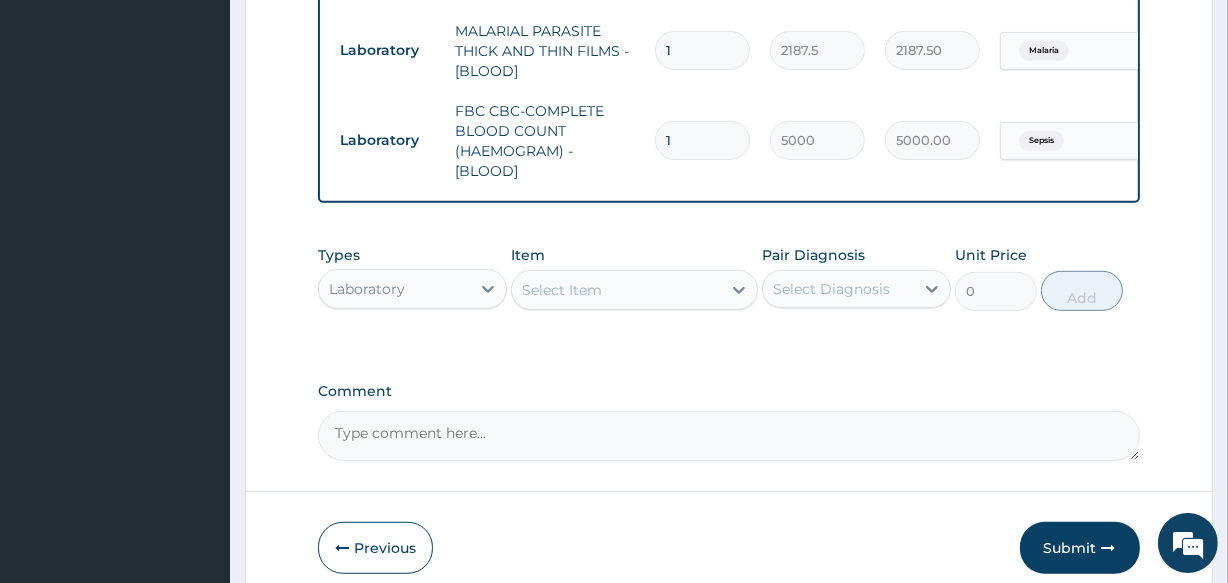click on "Laboratory" at bounding box center (394, 289) 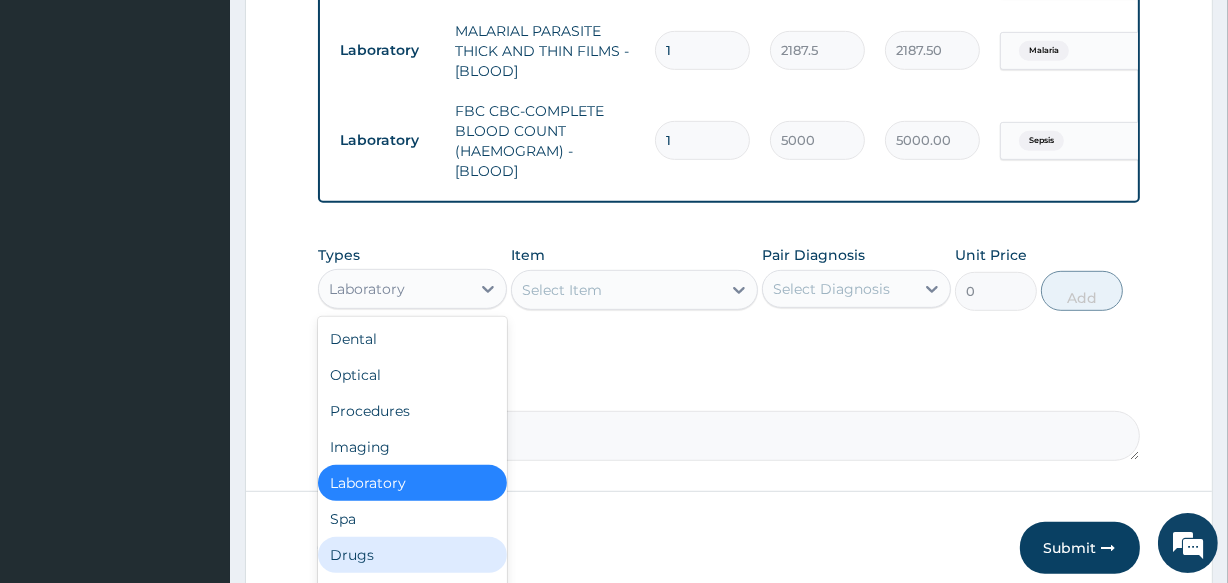 click on "Drugs" at bounding box center (412, 555) 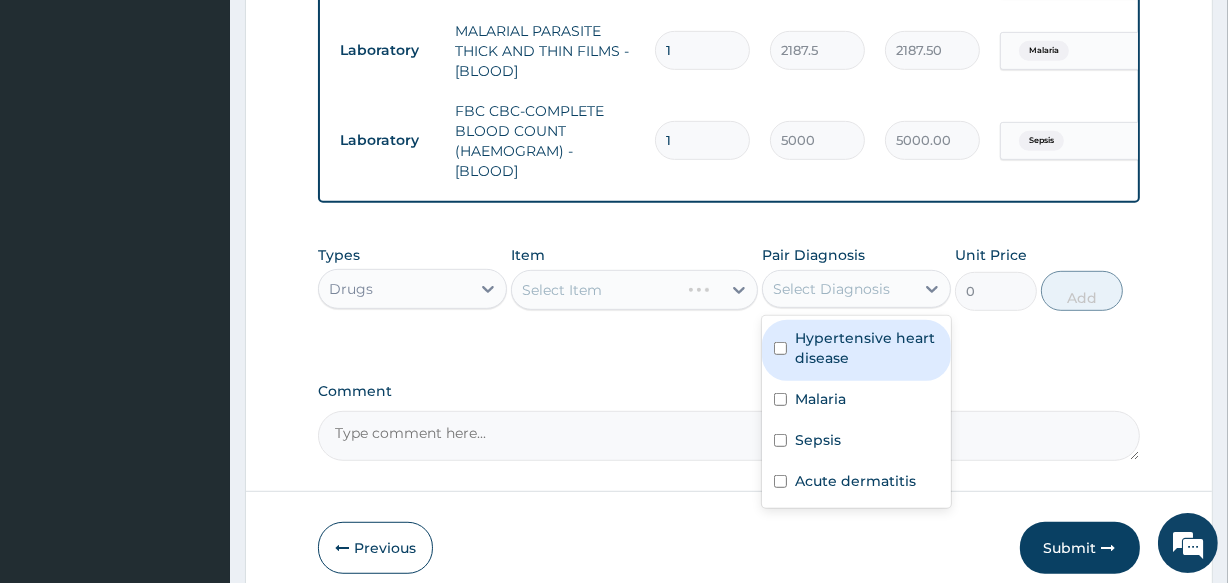 click on "Select Diagnosis" at bounding box center (831, 289) 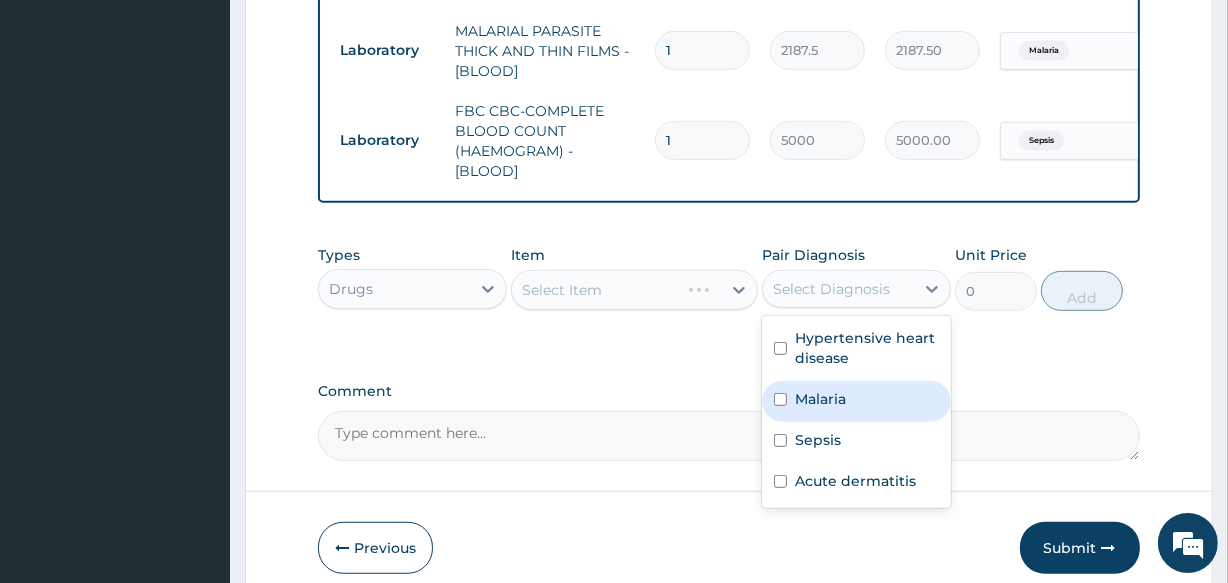 click on "Malaria" at bounding box center (820, 399) 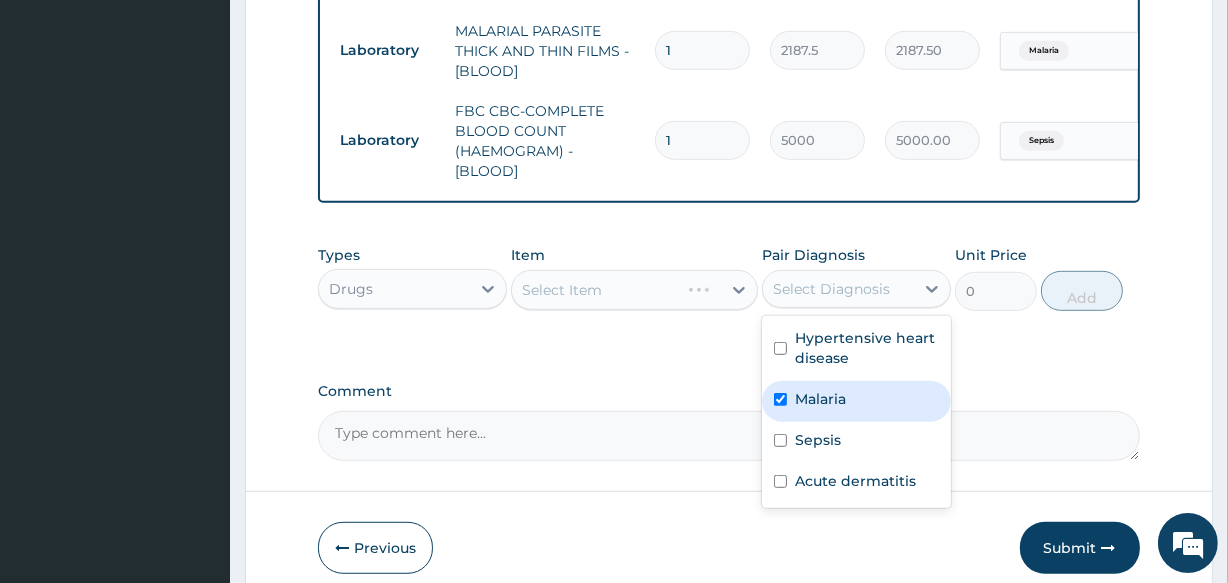 checkbox on "true" 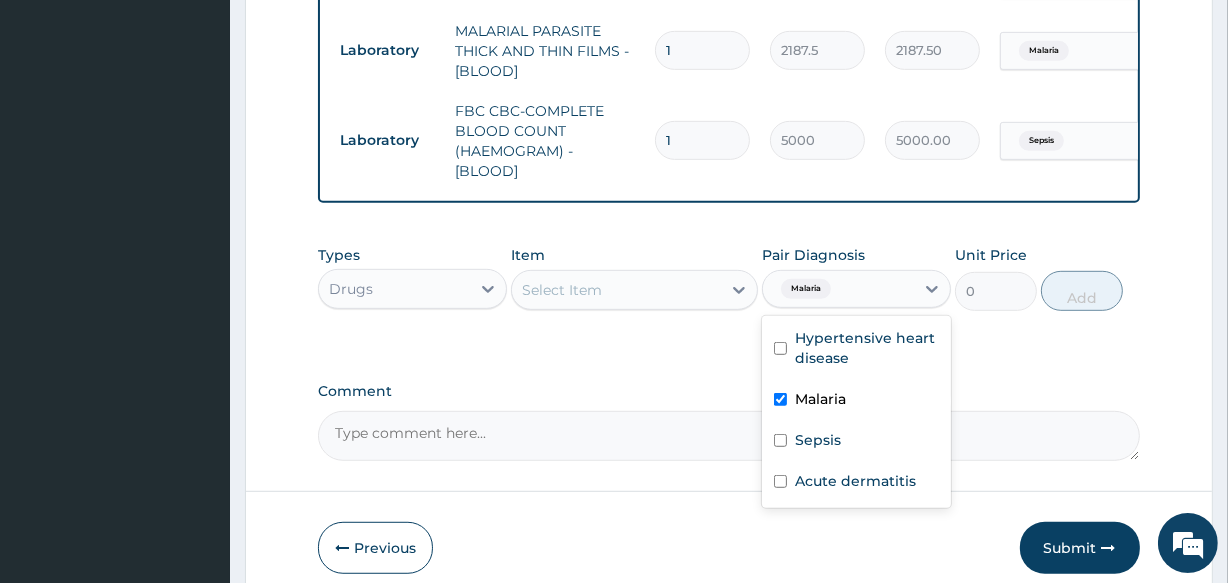 click on "Select Item" at bounding box center (616, 290) 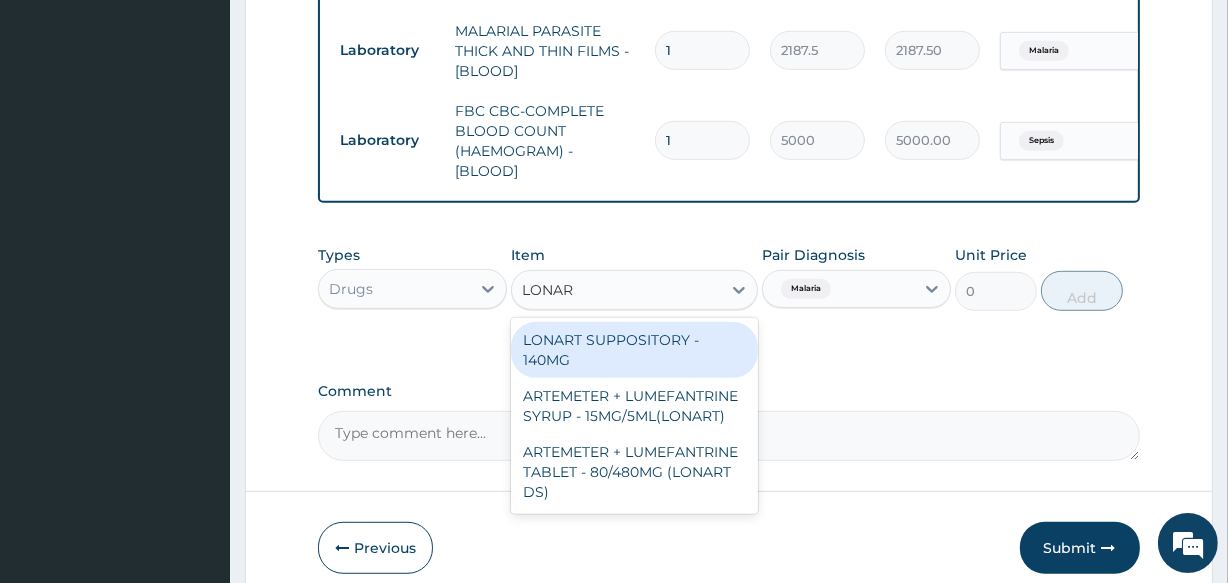type on "LONART" 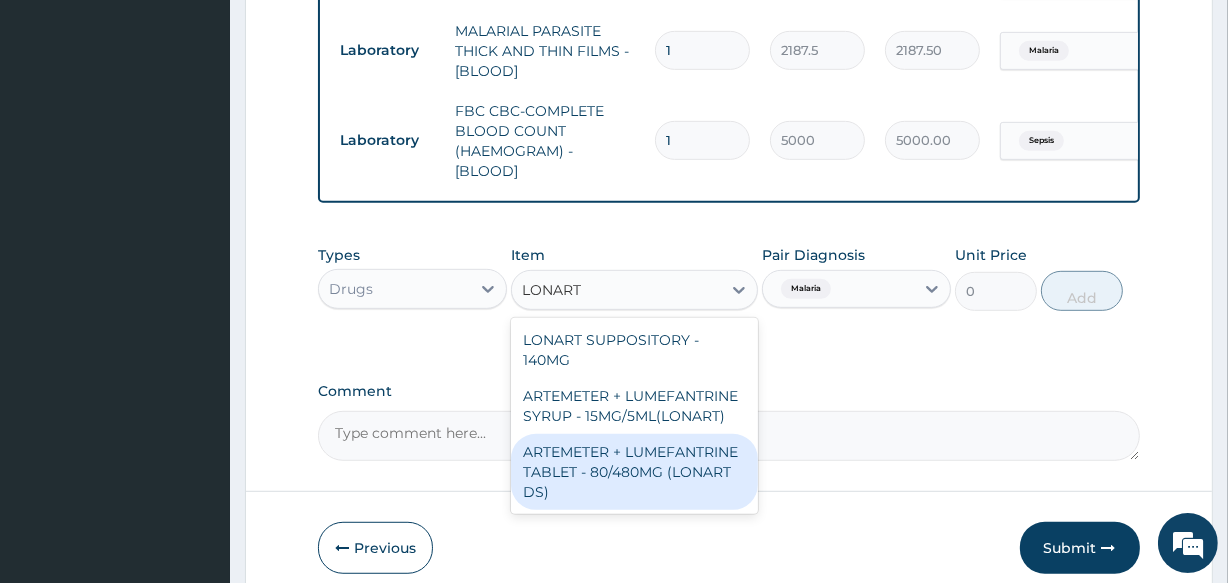 click on "ARTEMETER + LUMEFANTRINE TABLET -  80/480MG (LONART DS)" at bounding box center (634, 472) 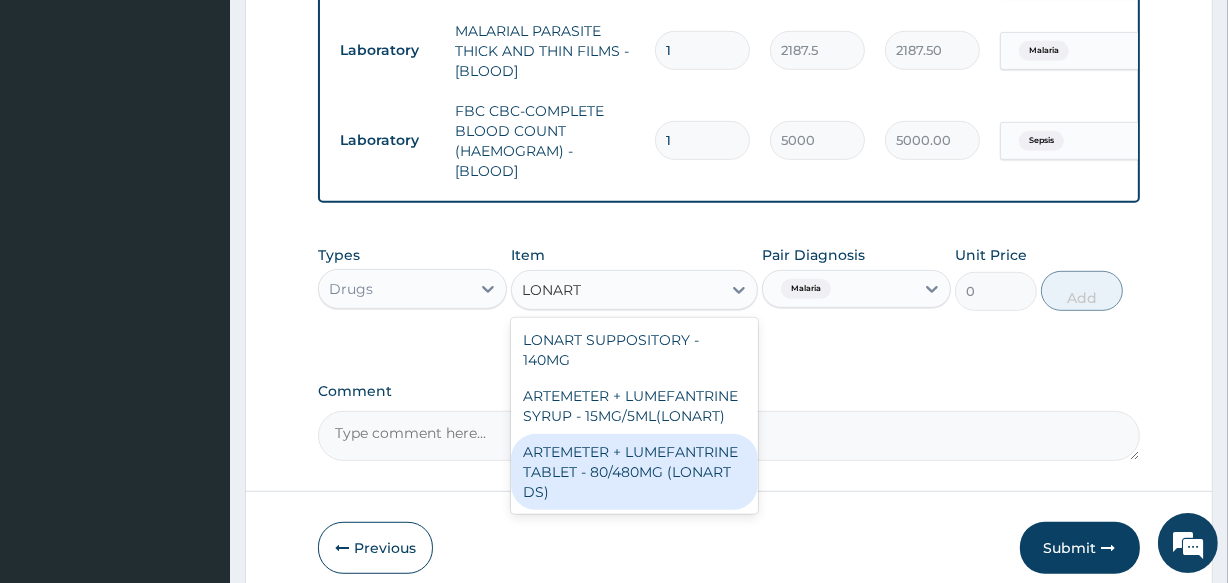 type 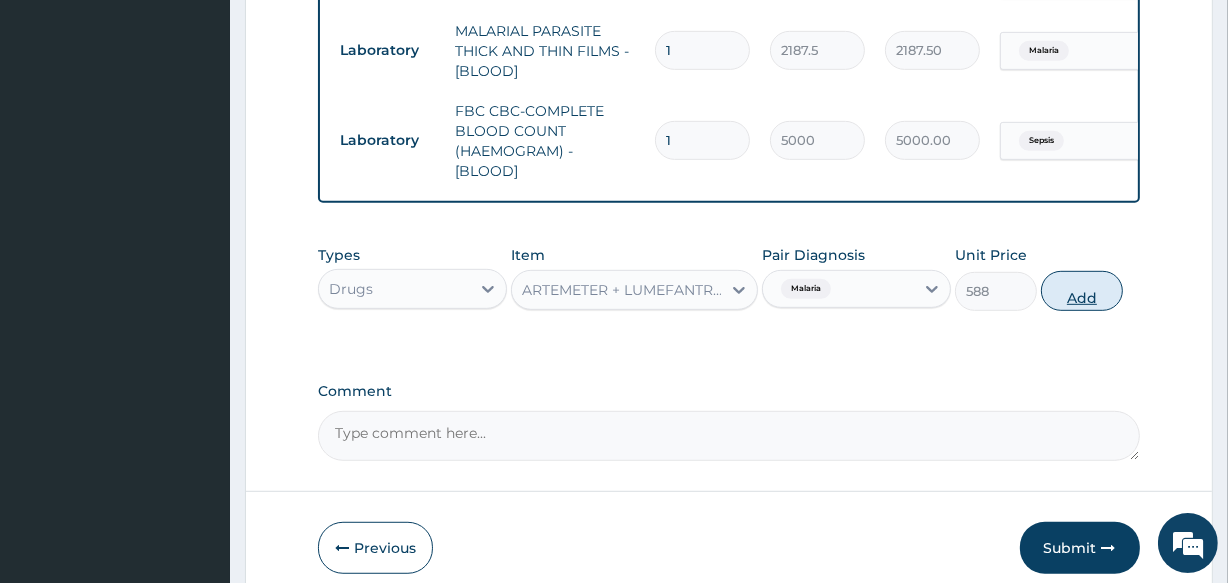 click on "Add" at bounding box center (1082, 291) 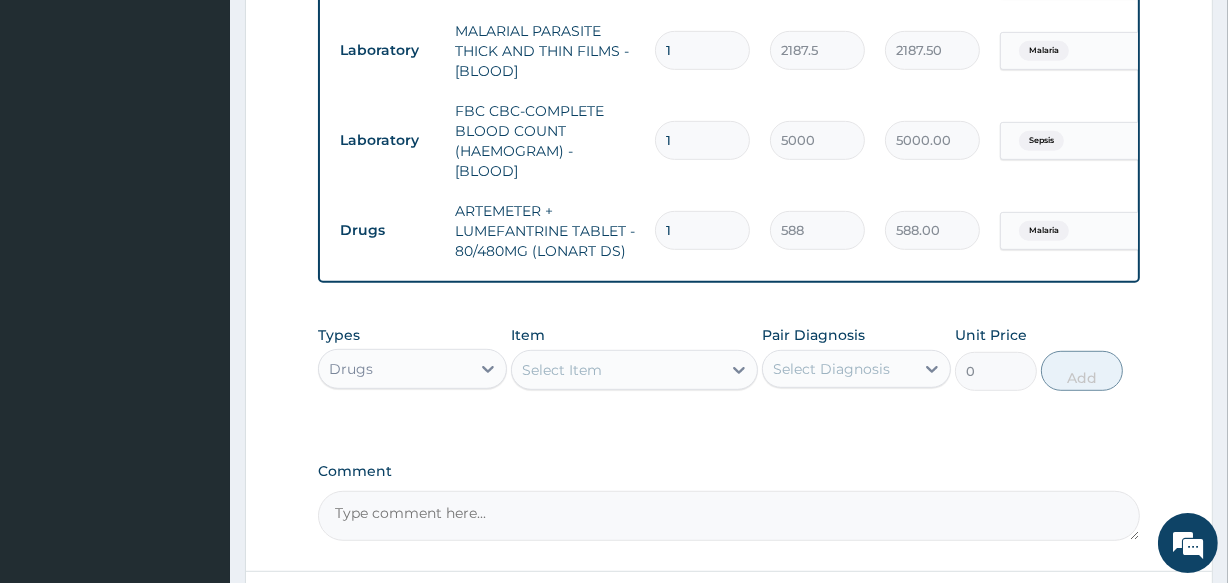 type 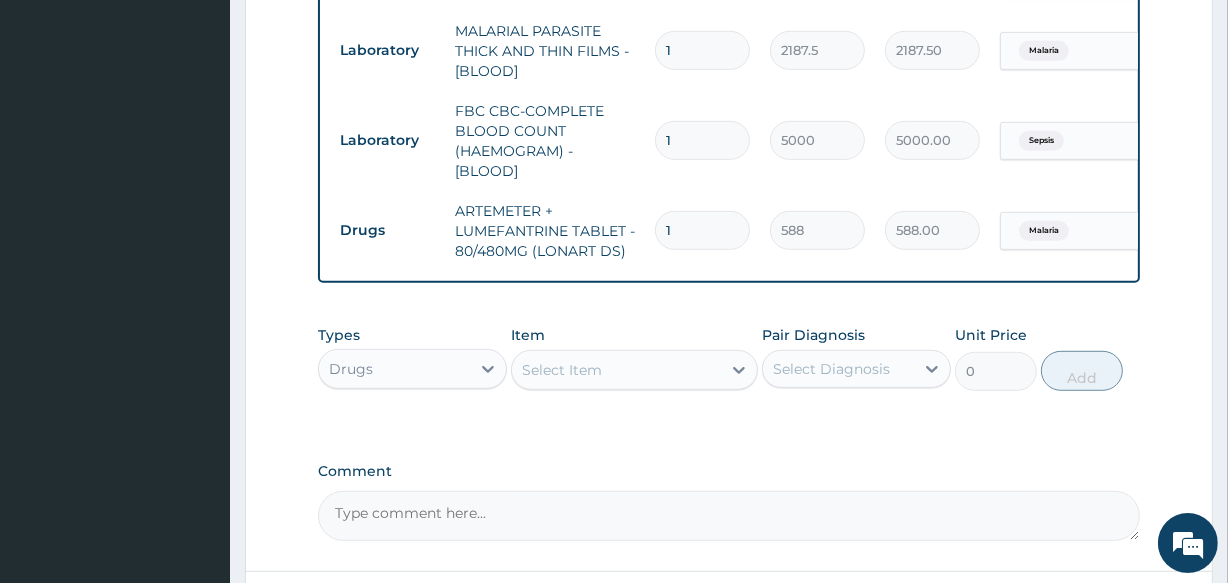 type on "0.00" 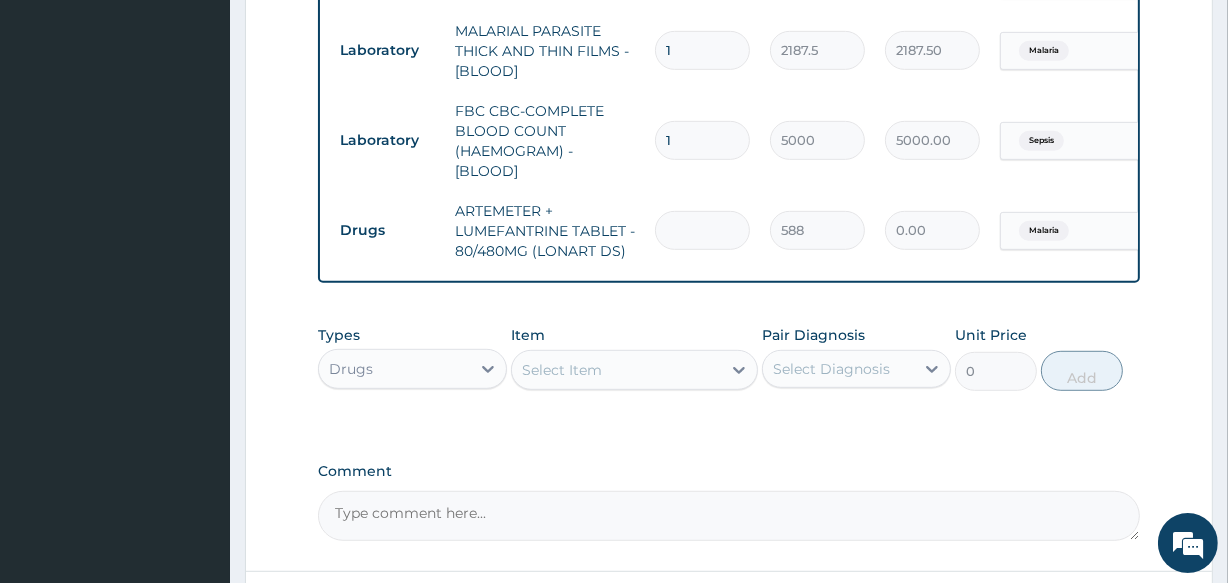 type on "6" 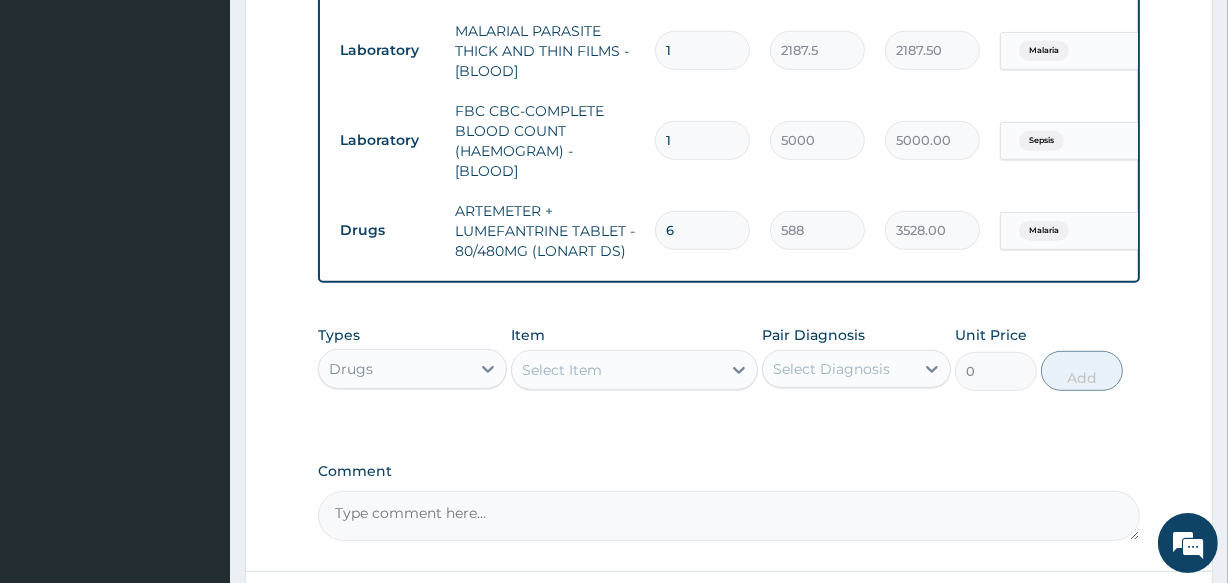 type on "6" 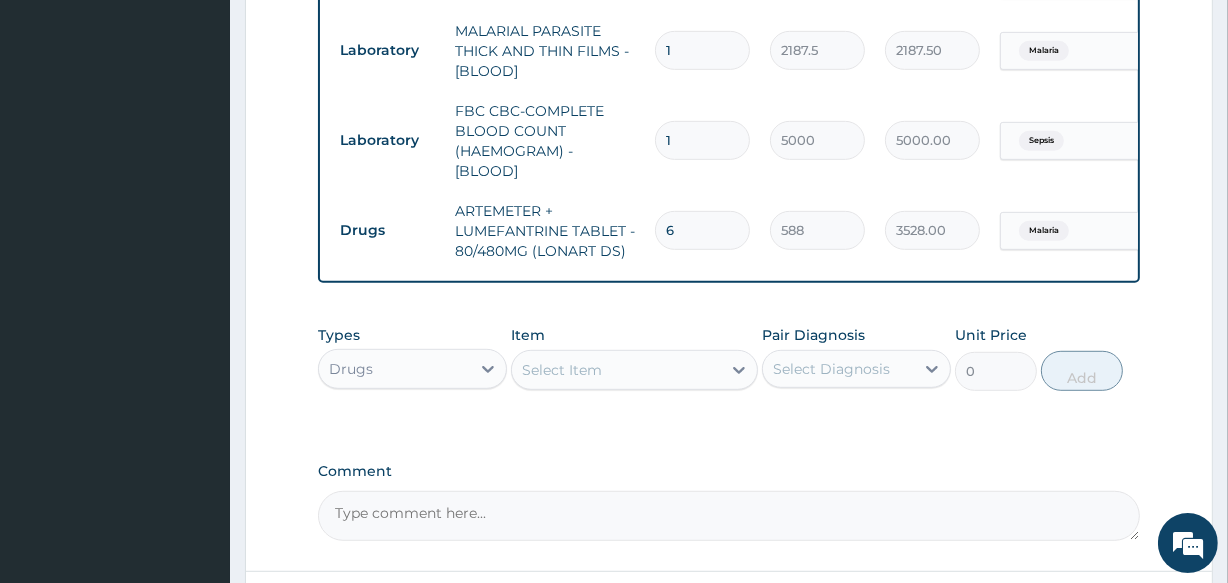 click on "PA Code / Prescription Code PA/[CODE] Encounter Date [DATE] Important Notice Please enter PA codes before entering items that are not attached to a PA code All diagnoses entered must be linked to a claim item. Diagnosis & Claim Items that are visible but inactive cannot be edited because they were imported from an already approved PA code. Diagnosis Hypertensive heart disease confirmed Malaria Confirmed Sepsis Confirmed Acute dermatitis Query NB: All diagnosis must be linked to a claim item Claim Items Type Name Quantity Unit Price Total Price Pair Diagnosis Actions Drugs amlodipine besilate tablet - 10mg (norvasc) 30 840 25200.00 Hypertensive heart disease Delete Procedures GENERAL PRACTITIONER FIRST OUTPATIENT CONSULTATION 1 3750 3750.00 Hypertensive heart disease + 1 Delete Laboratory MALARIAL PARASITE THICK AND THIN FILMS - [BLOOD] 1 2187.5 2187.50 Malaria Delete Laboratory FBC CBC-COMPLETE BLOOD COUNT (HAEMOGRAM) - [BLOOD] 1 5000 5000.00 Sepsis Delete Drugs 6 588 3528.00 Malaria Delete Types Drugs" at bounding box center [728, -102] 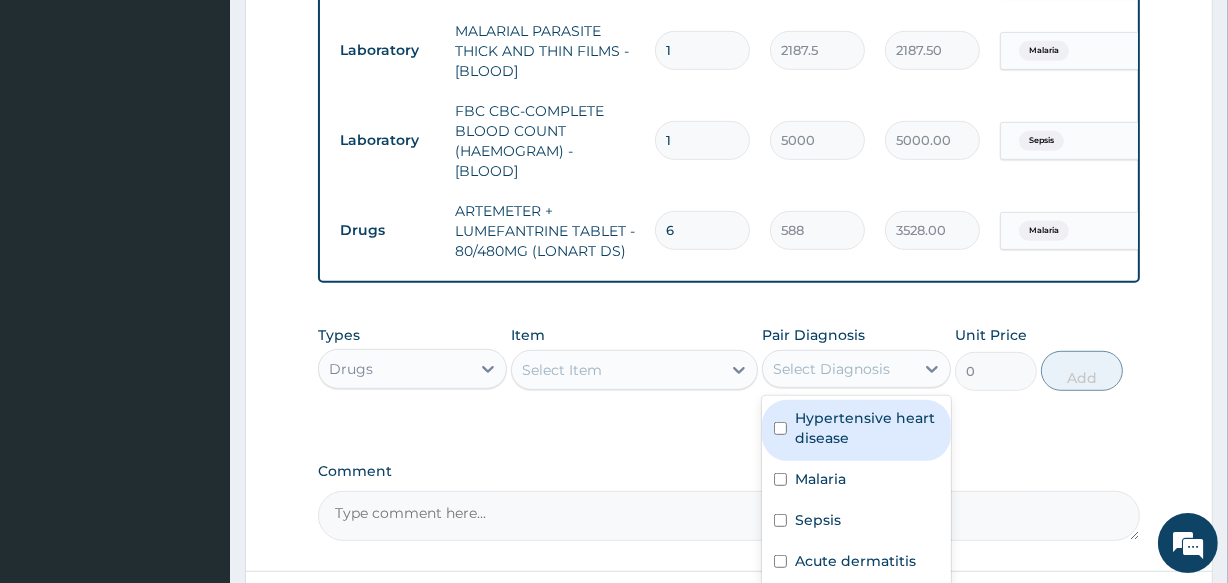 click on "Select Diagnosis" at bounding box center [831, 369] 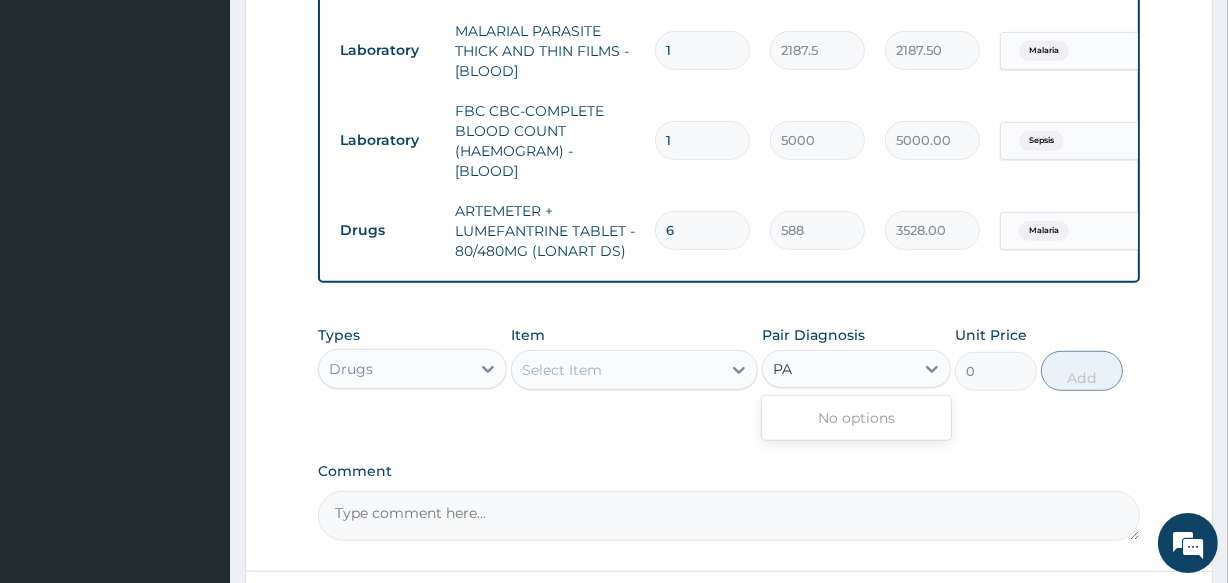 type on "P" 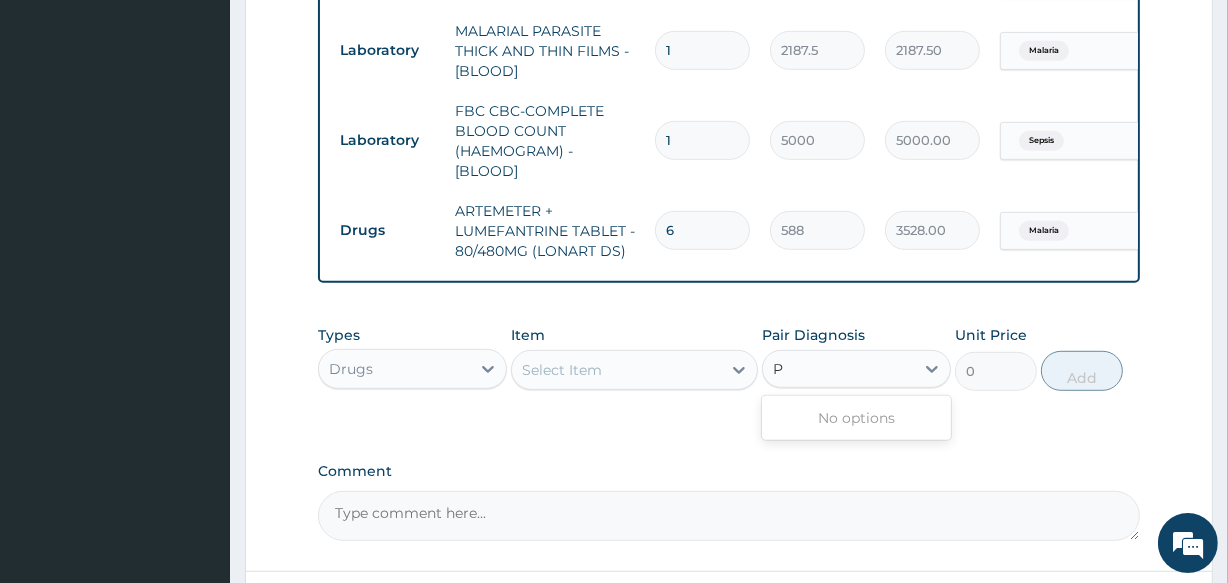 type 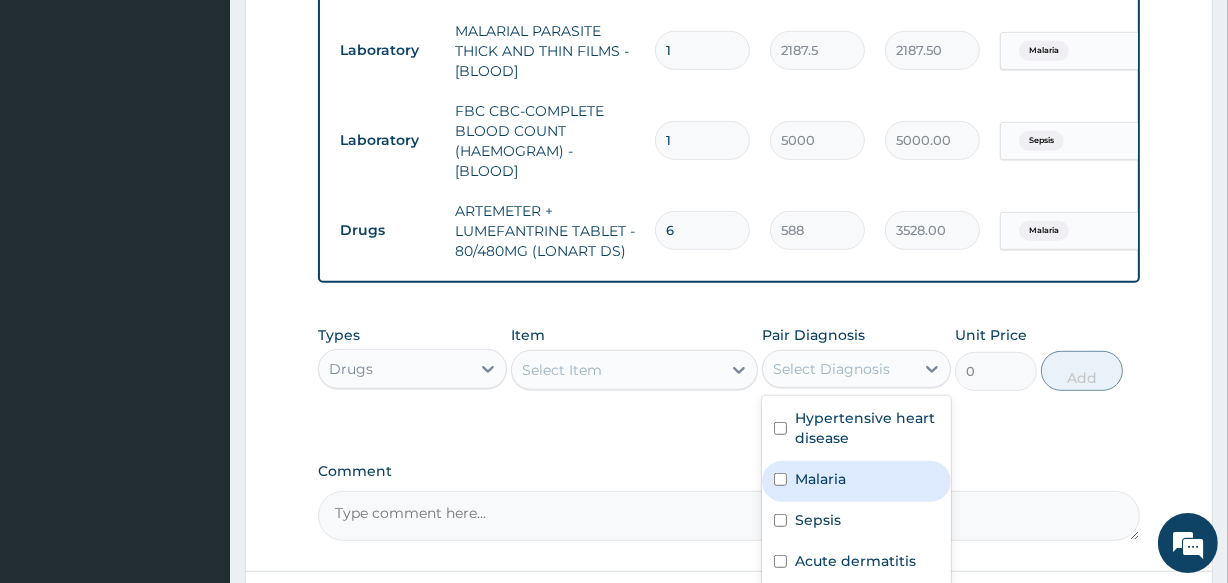 click on "Malaria" at bounding box center [856, 481] 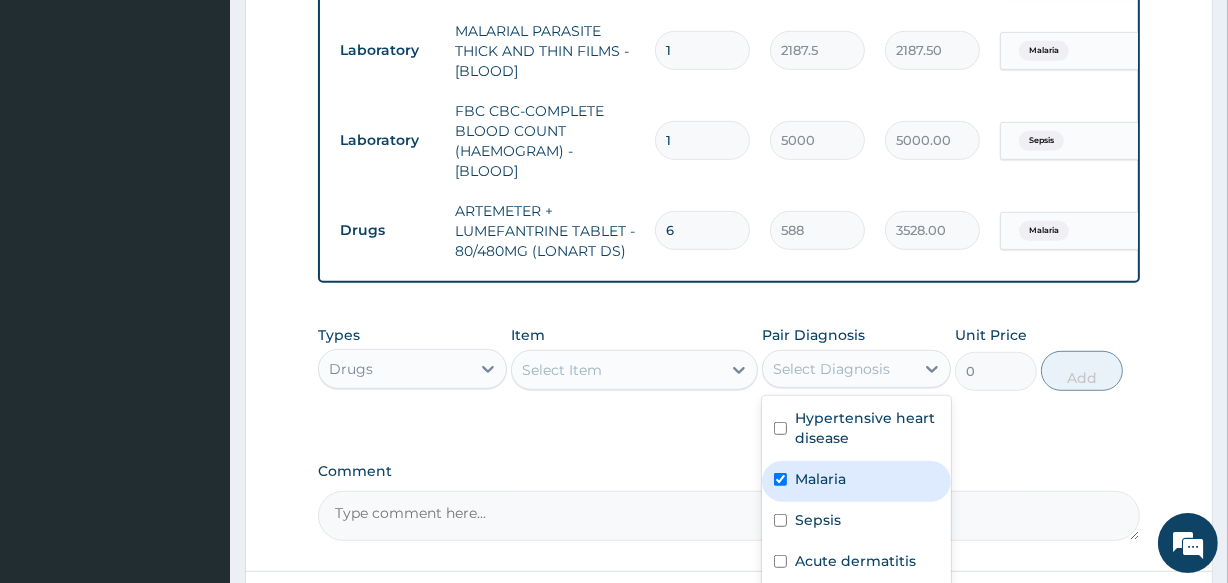 checkbox on "true" 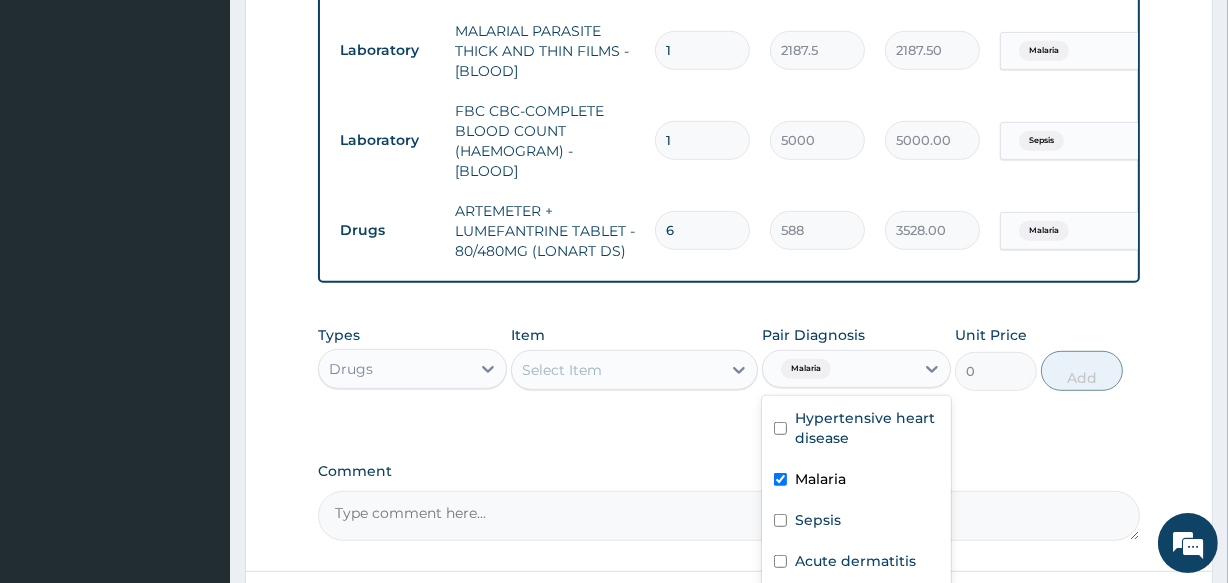 click on "Select Item" at bounding box center (616, 370) 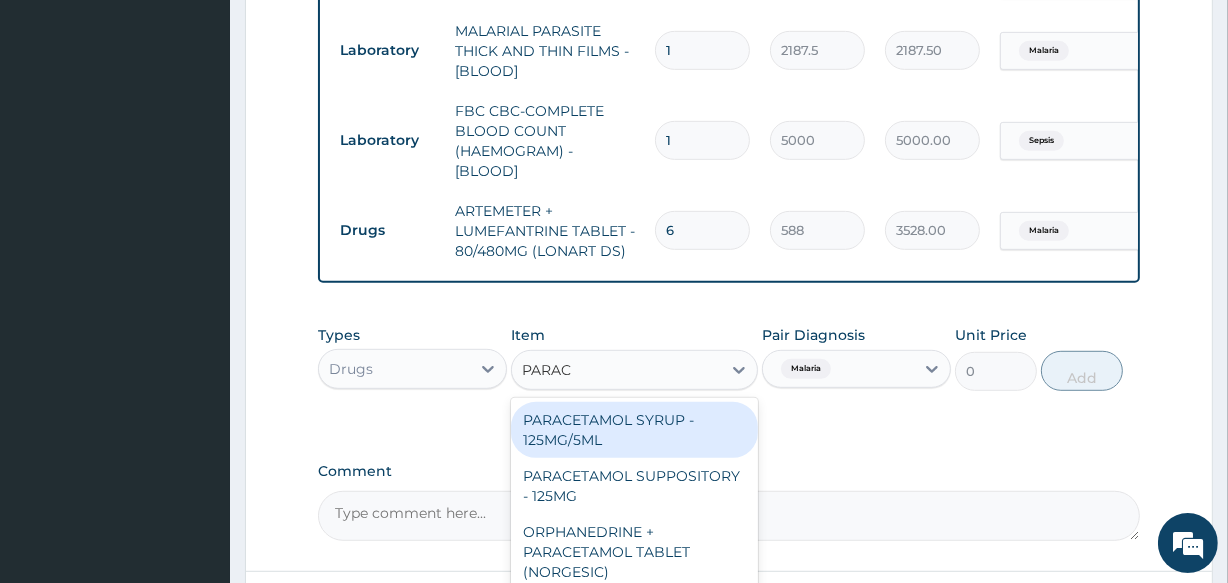 type on "PARACE" 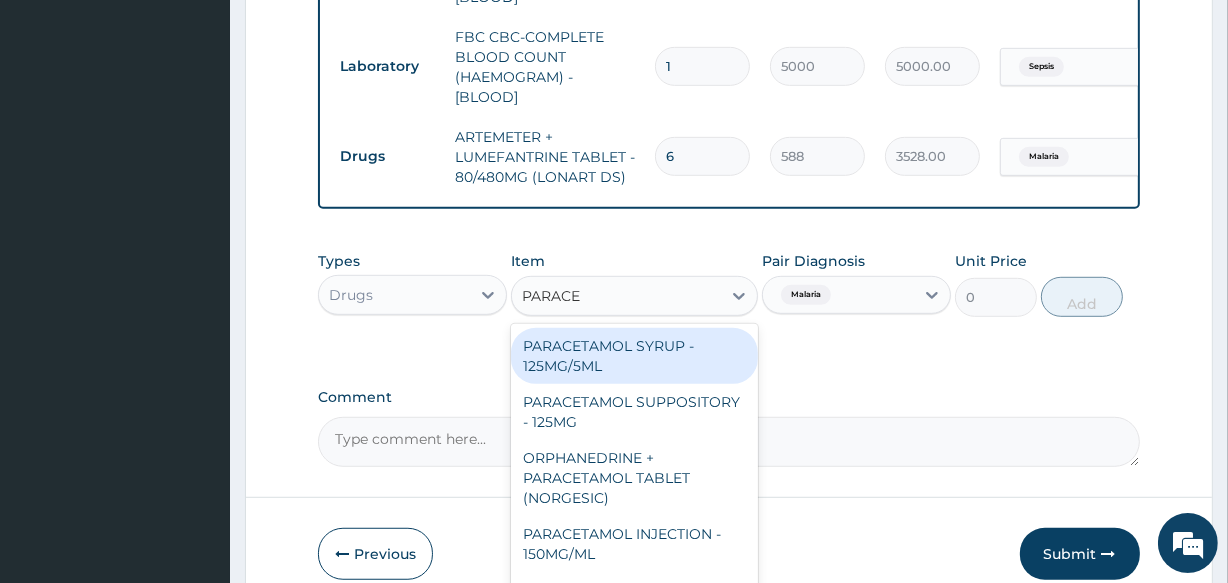scroll, scrollTop: 1027, scrollLeft: 0, axis: vertical 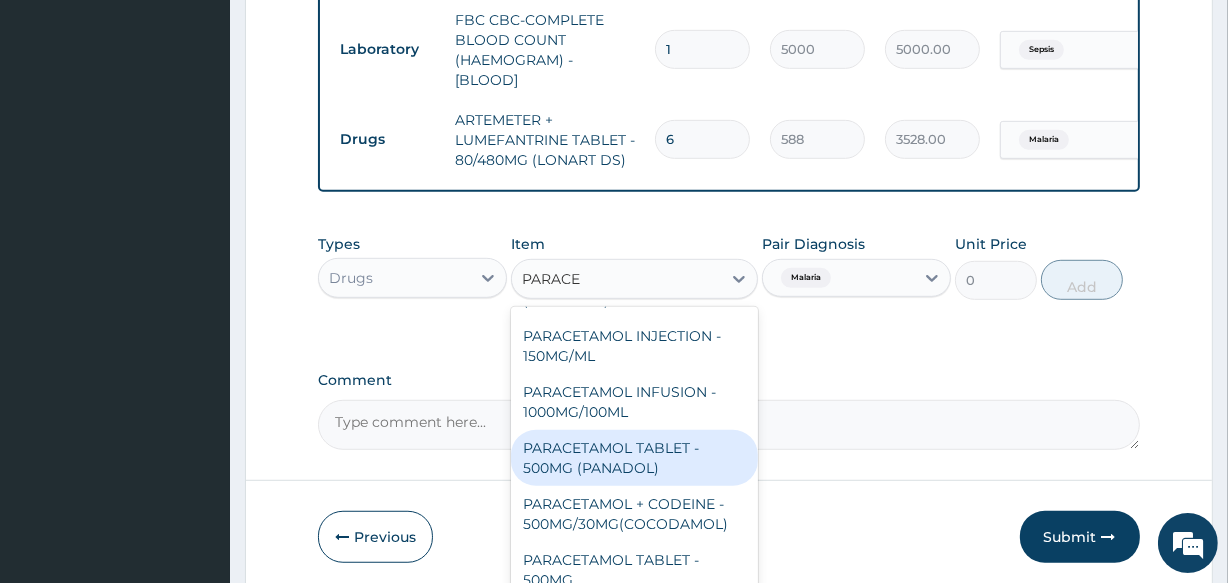 click on "PARACETAMOL TABLET - 500MG (PANADOL)" at bounding box center (634, 458) 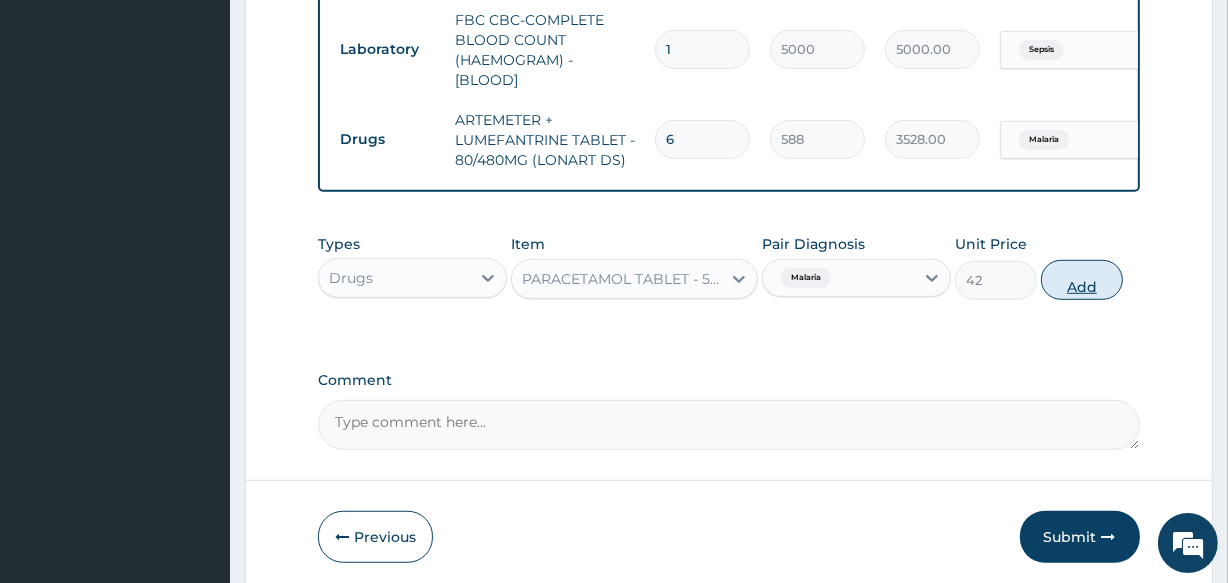 click on "Add" at bounding box center (1082, 280) 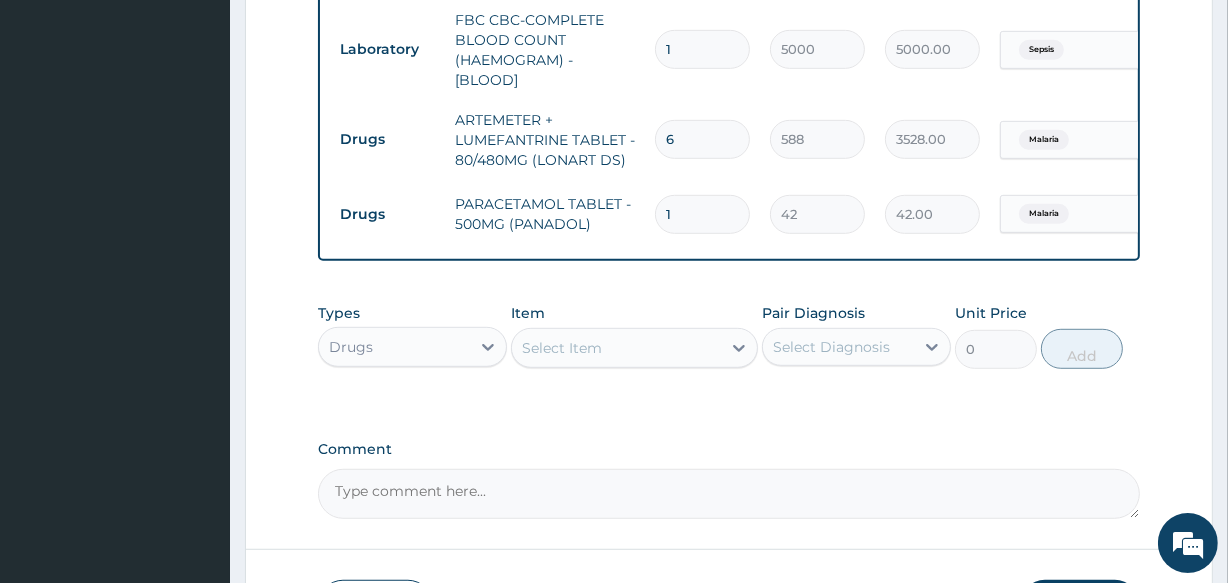 type on "18" 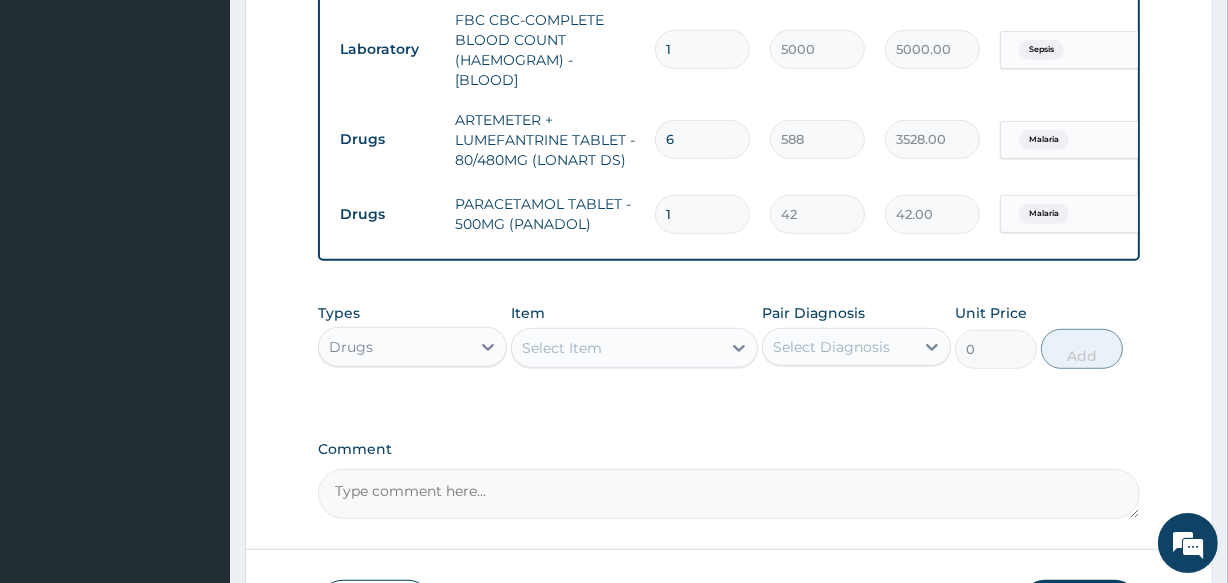 type on "756.00" 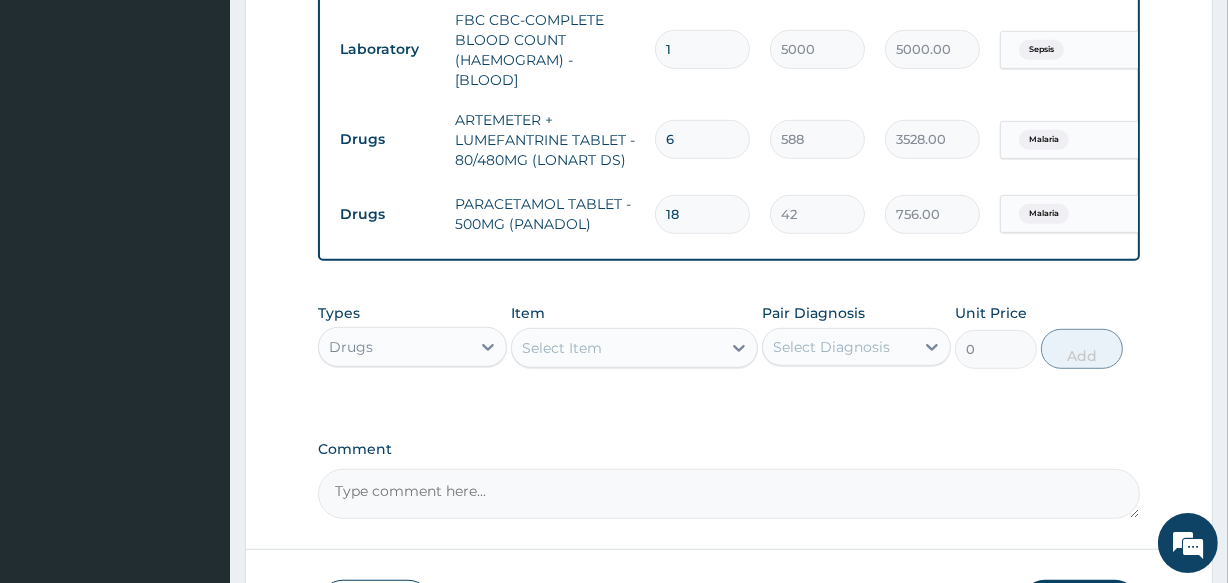 type on "18" 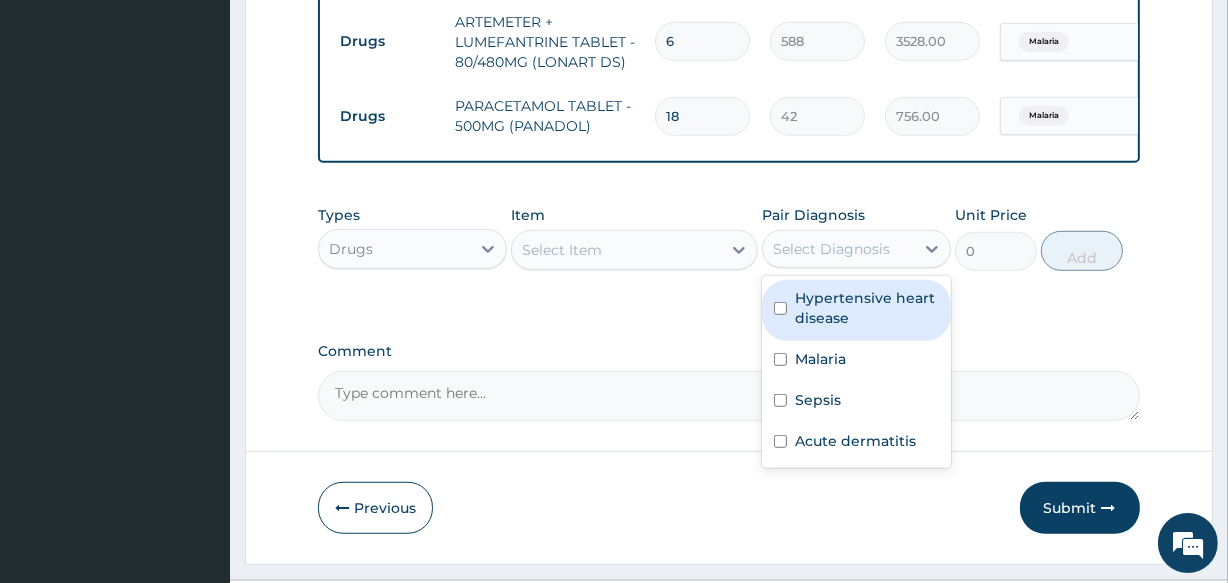 scroll, scrollTop: 1186, scrollLeft: 0, axis: vertical 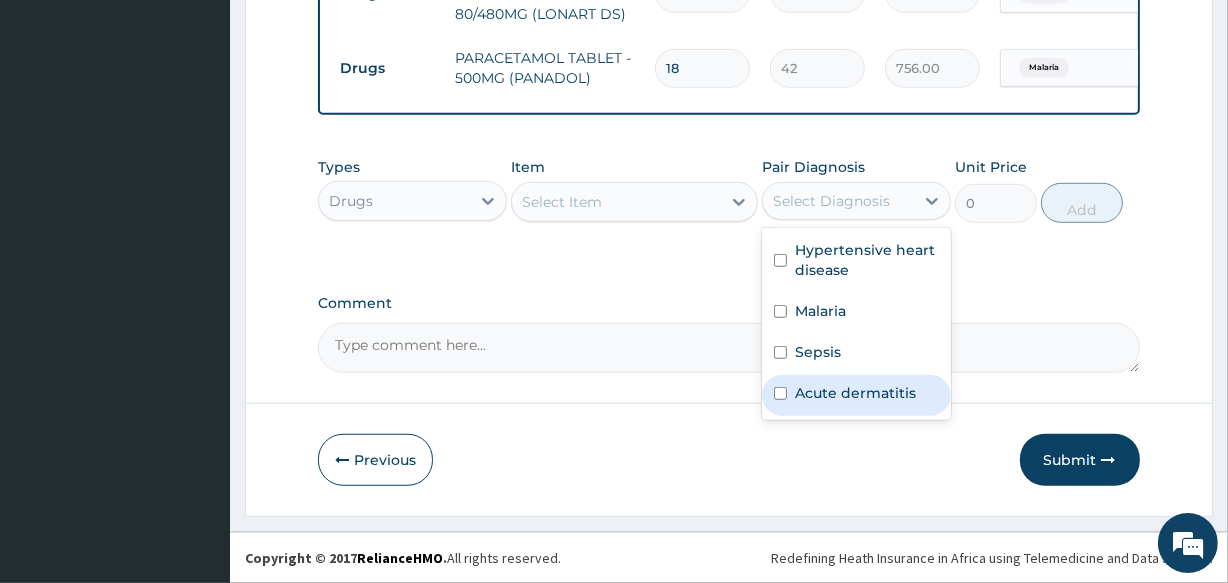 click on "Acute dermatitis" at bounding box center (855, 393) 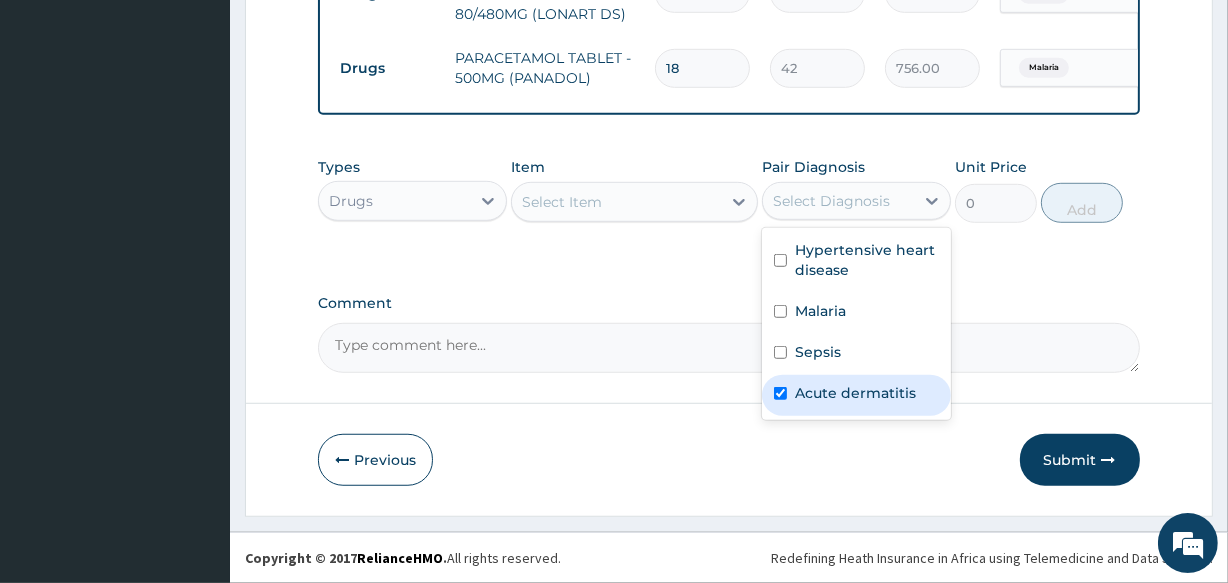 checkbox on "true" 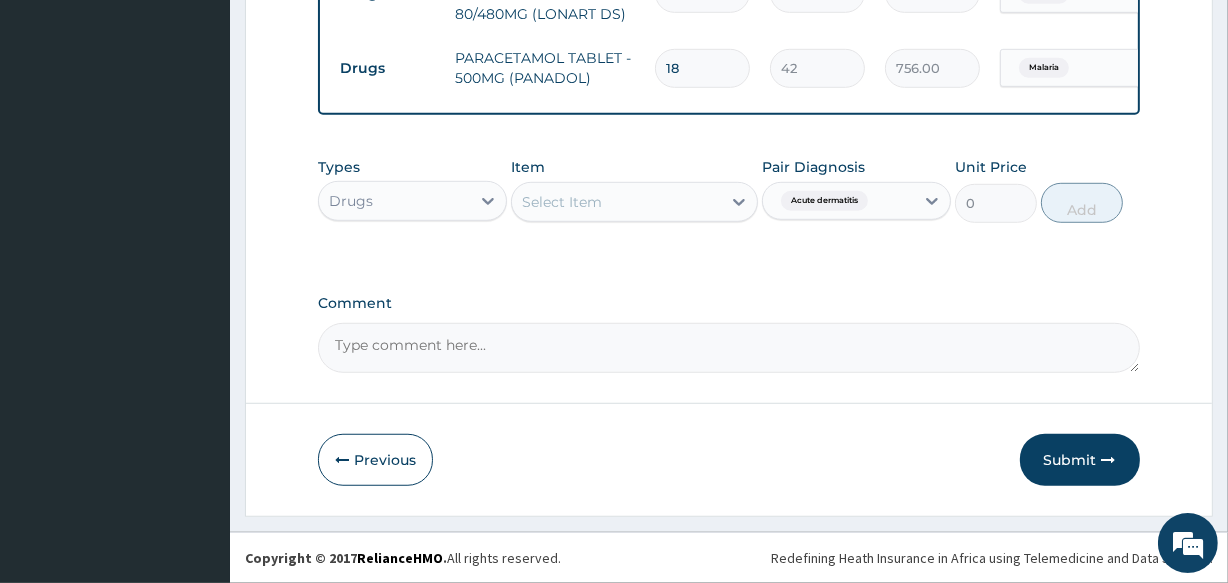 click on "PA Code / Prescription Code PA/[CODE] Encounter Date [DATE] Important Notice Please enter PA codes before entering items that are not attached to a PA code All diagnoses entered must be linked to a claim item. Diagnosis & Claim Items that are visible but inactive cannot be edited because they were imported from an already approved PA code. Diagnosis Hypertensive heart disease confirmed Malaria Confirmed Sepsis Confirmed Acute dermatitis Query NB: All diagnosis must be linked to a claim item Claim Items Type Name Quantity Unit Price Total Price Pair Diagnosis Actions Drugs amlodipine besilate tablet - 10mg (norvasc) 30 840 25200.00 Hypertensive heart disease Delete Procedures GENERAL PRACTITIONER FIRST OUTPATIENT CONSULTATION 1 3750 3750.00 Hypertensive heart disease + 1 Delete Laboratory MALARIAL PARASITE THICK AND THIN FILMS - [BLOOD] 1 2187.5 2187.50 Malaria Delete Laboratory FBC CBC-COMPLETE BLOOD COUNT (HAEMOGRAM) - [BLOOD] 1 5000 5000.00 Sepsis Delete Drugs 6 588 3528.00 Malaria Delete Drugs 18 42" at bounding box center [728, -305] 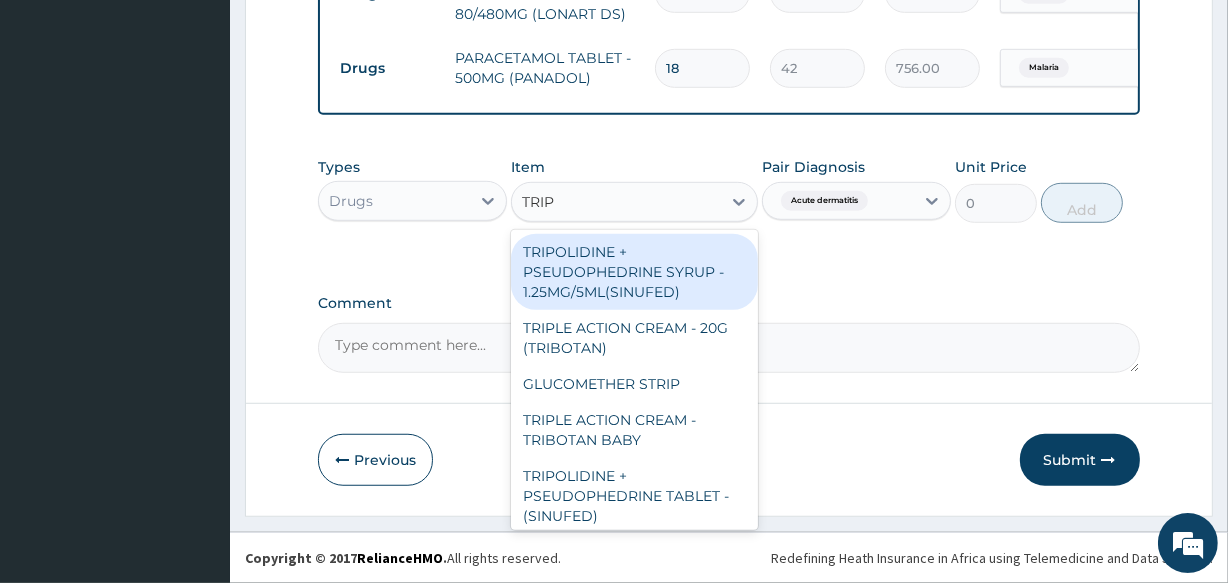 type on "TRIPL" 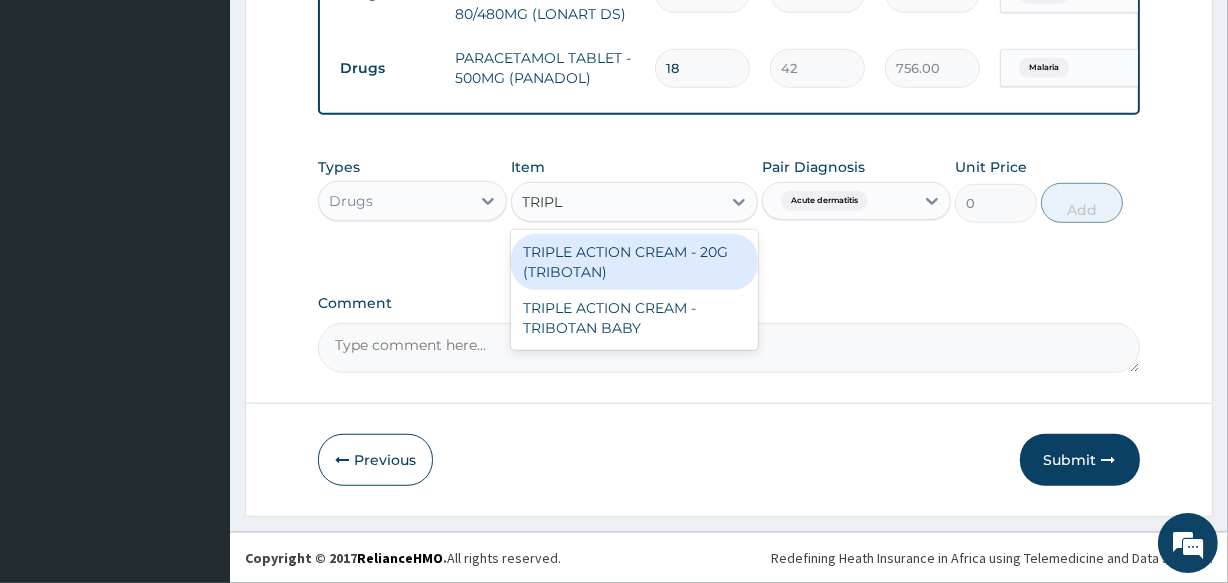 click on "TRIPLE ACTION CREAM - 20G (TRIBOTAN)" at bounding box center [634, 262] 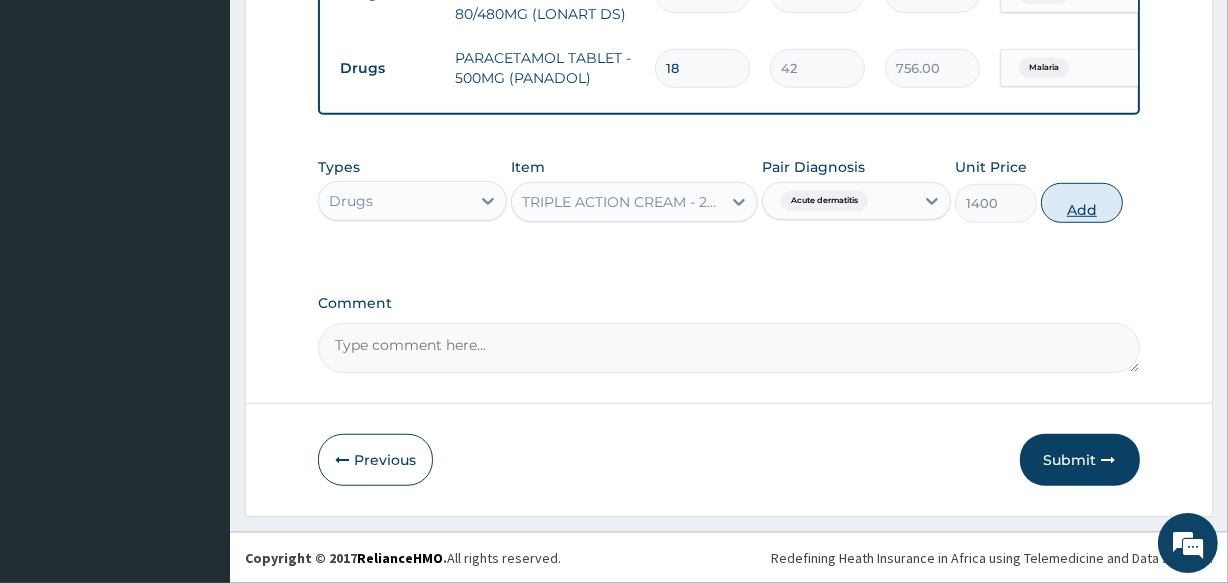 click on "Add" at bounding box center (1082, 203) 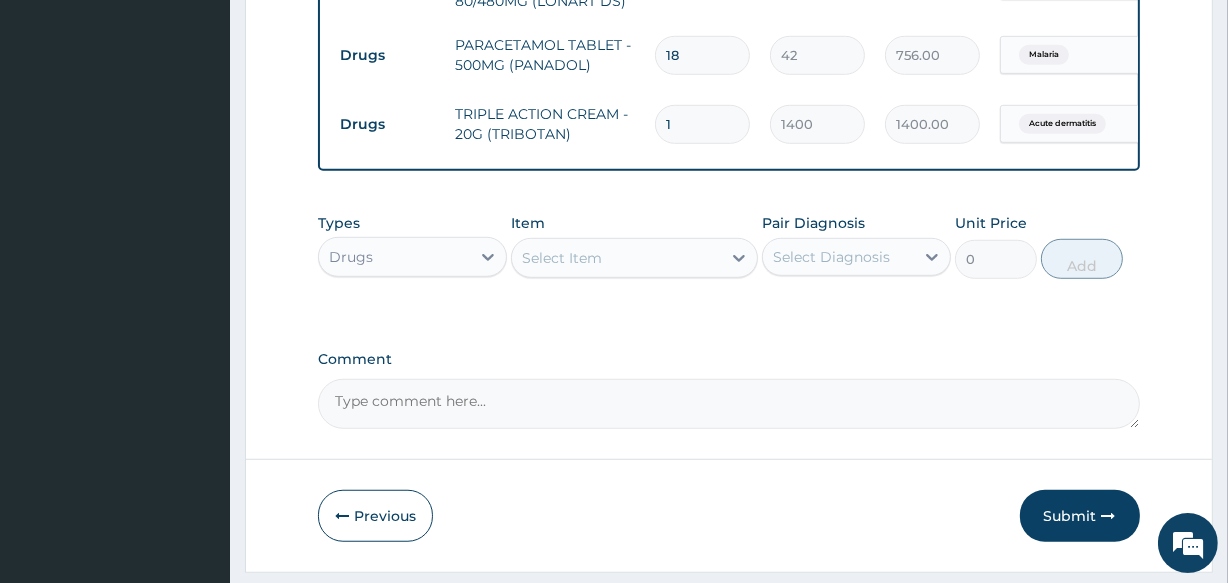 click on "Types Drugs Item Select Item Pair Diagnosis Select Diagnosis Unit Price 0 Add" at bounding box center [728, 246] 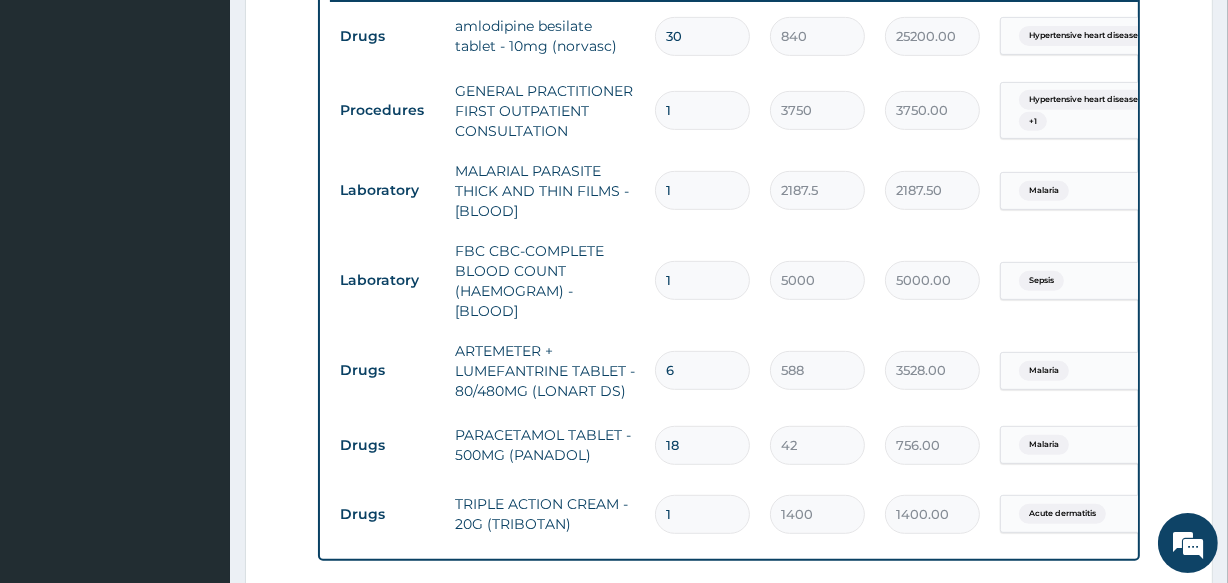 scroll, scrollTop: 731, scrollLeft: 0, axis: vertical 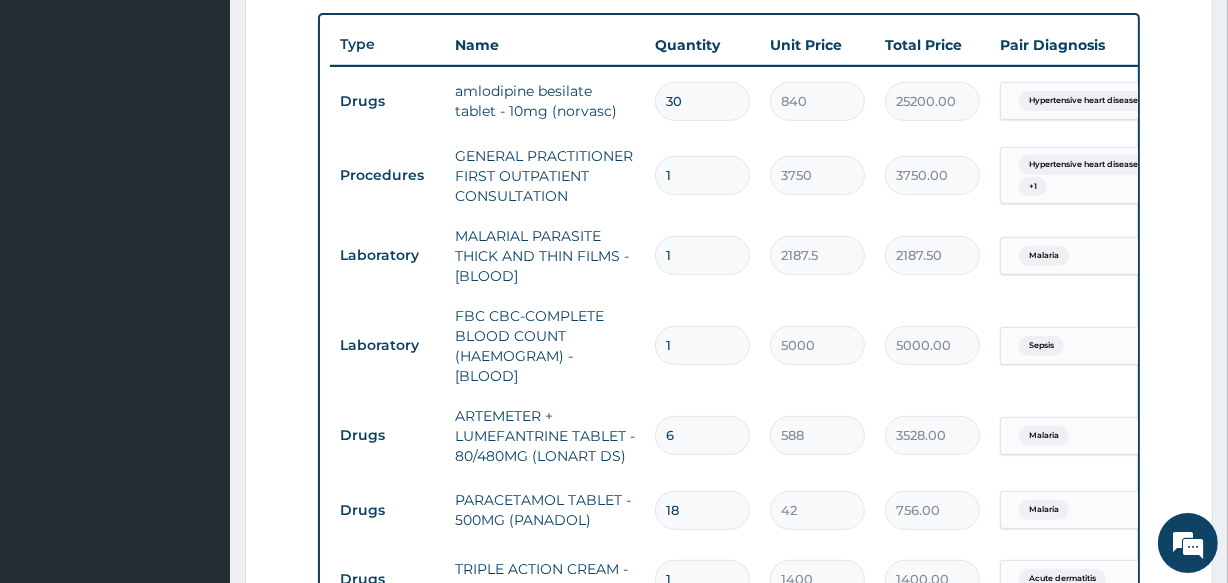 click on "30" at bounding box center [702, 101] 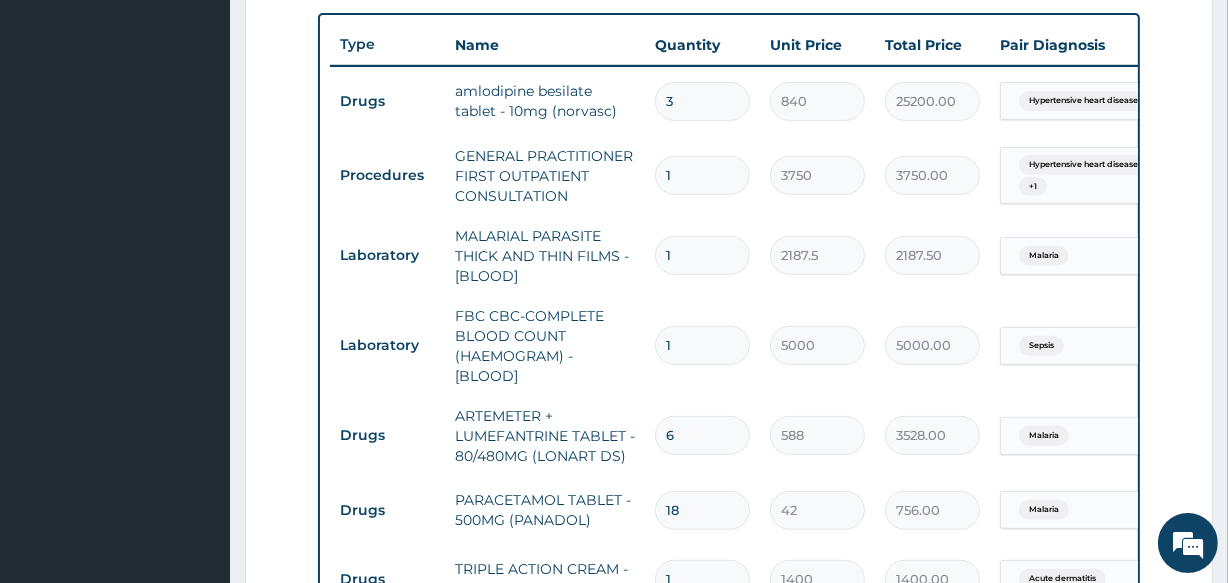 type on "2520.00" 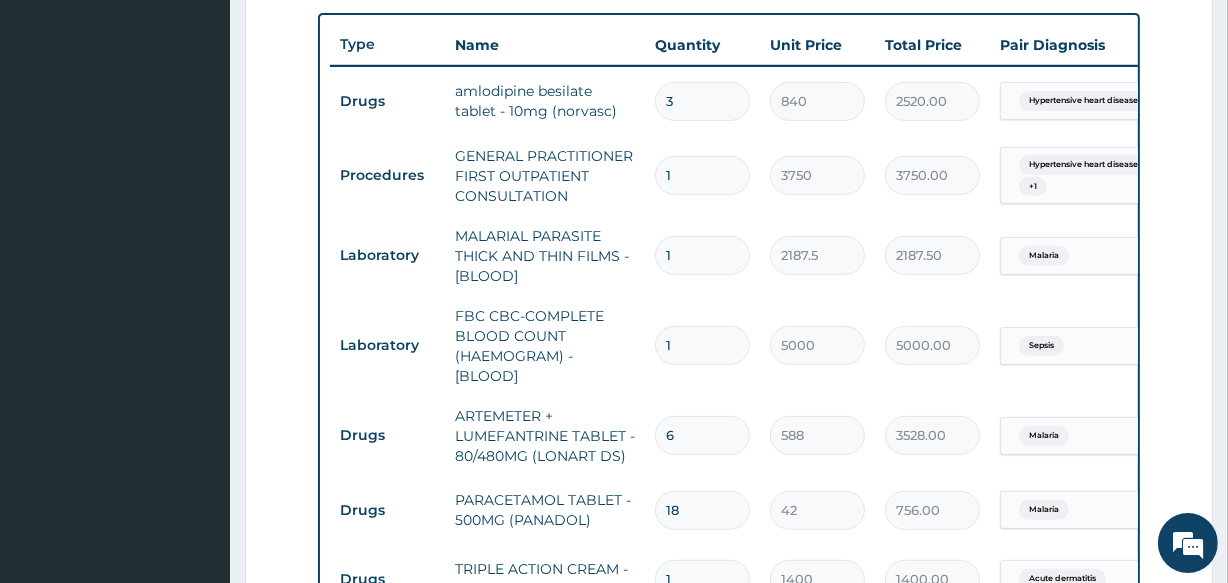 type 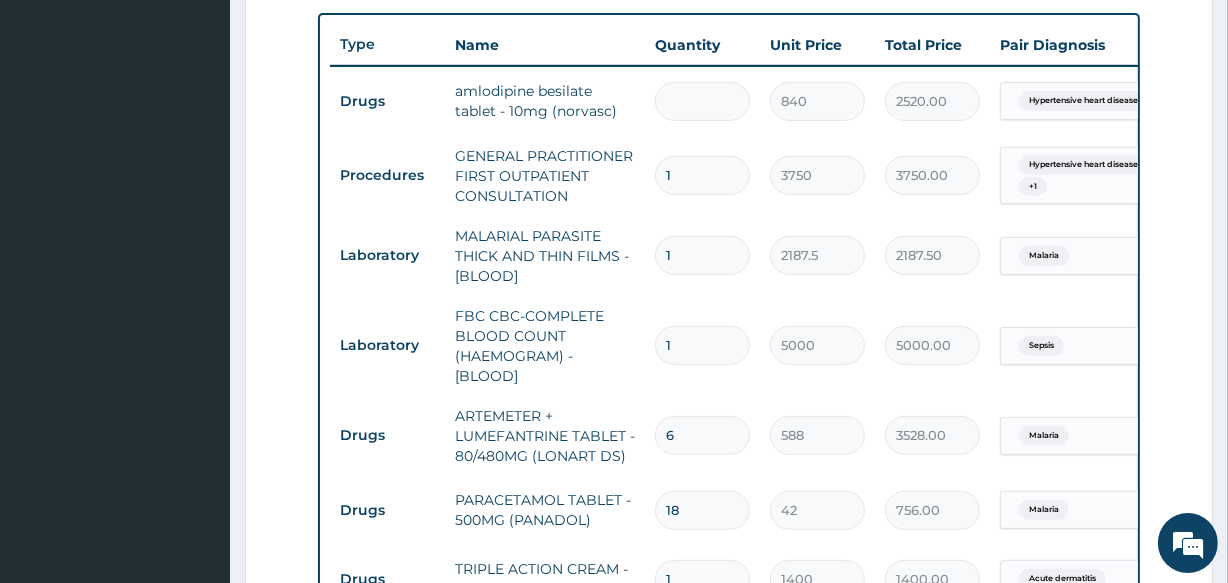 type on "0.00" 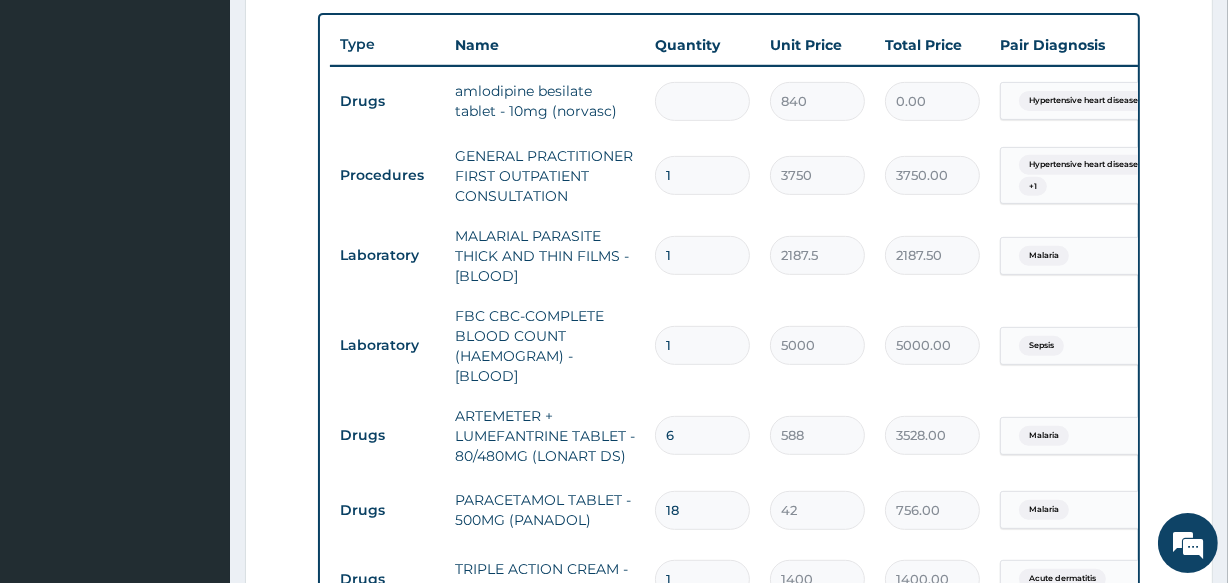 type on "1" 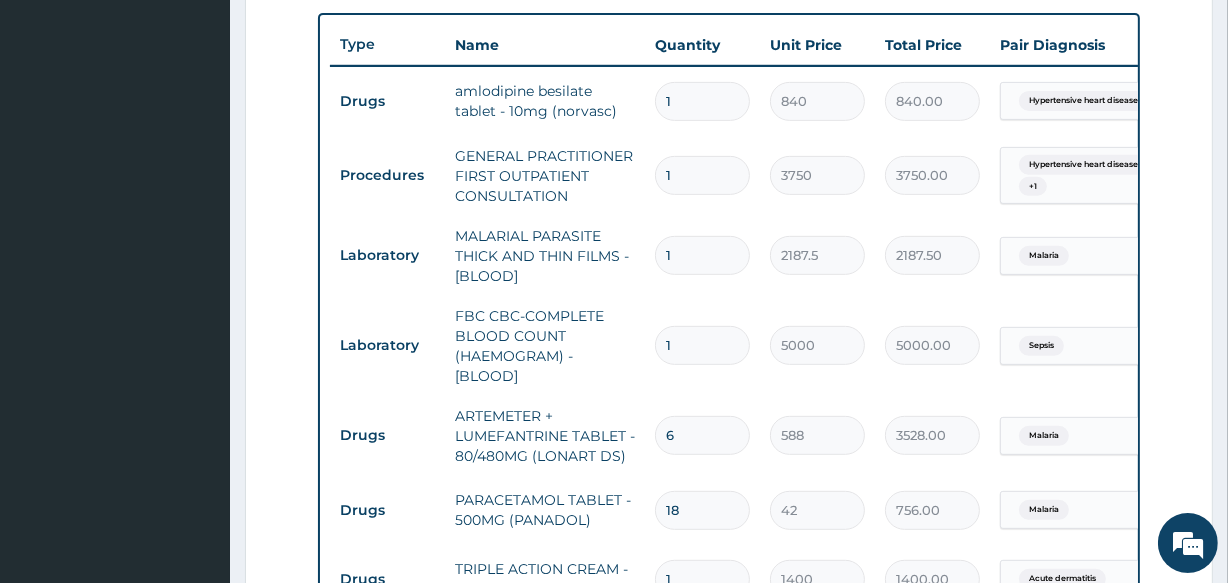 type on "14" 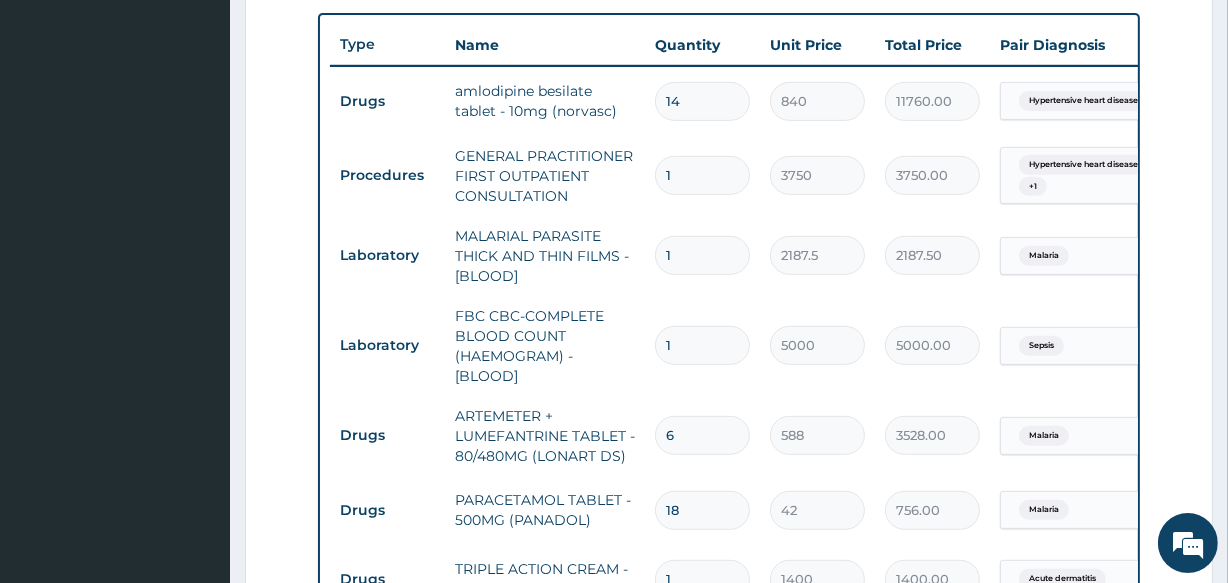 type on "14" 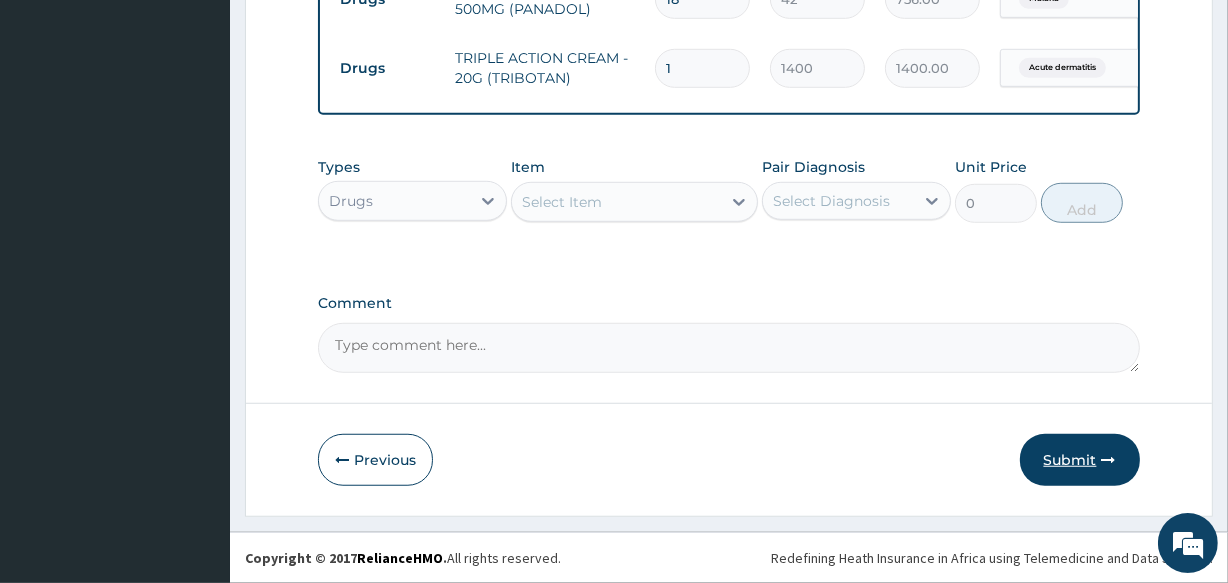 click on "Submit" at bounding box center (1080, 460) 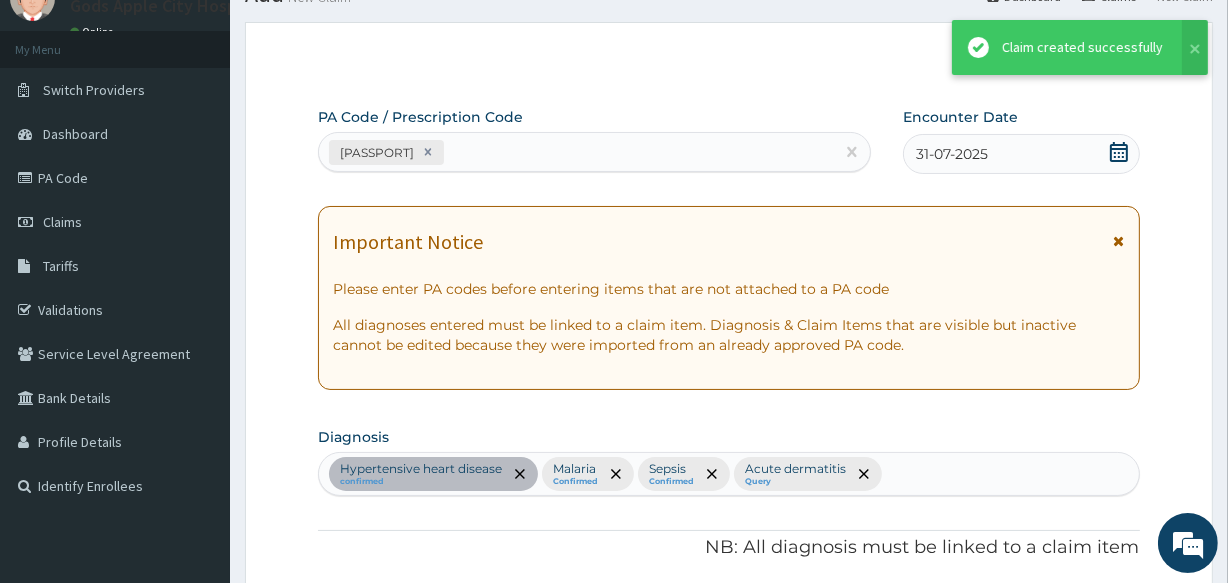 scroll, scrollTop: 1255, scrollLeft: 0, axis: vertical 